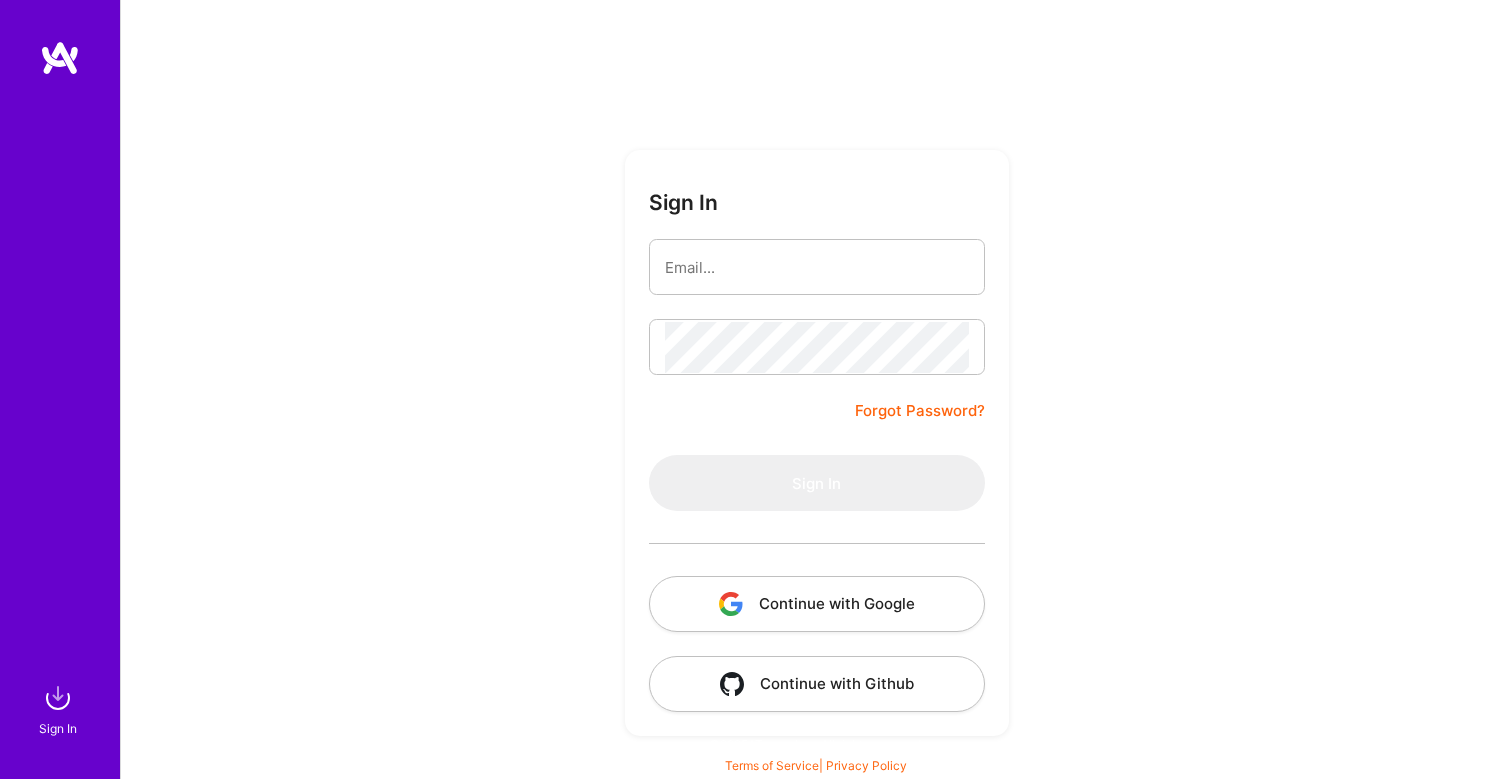 scroll, scrollTop: 0, scrollLeft: 0, axis: both 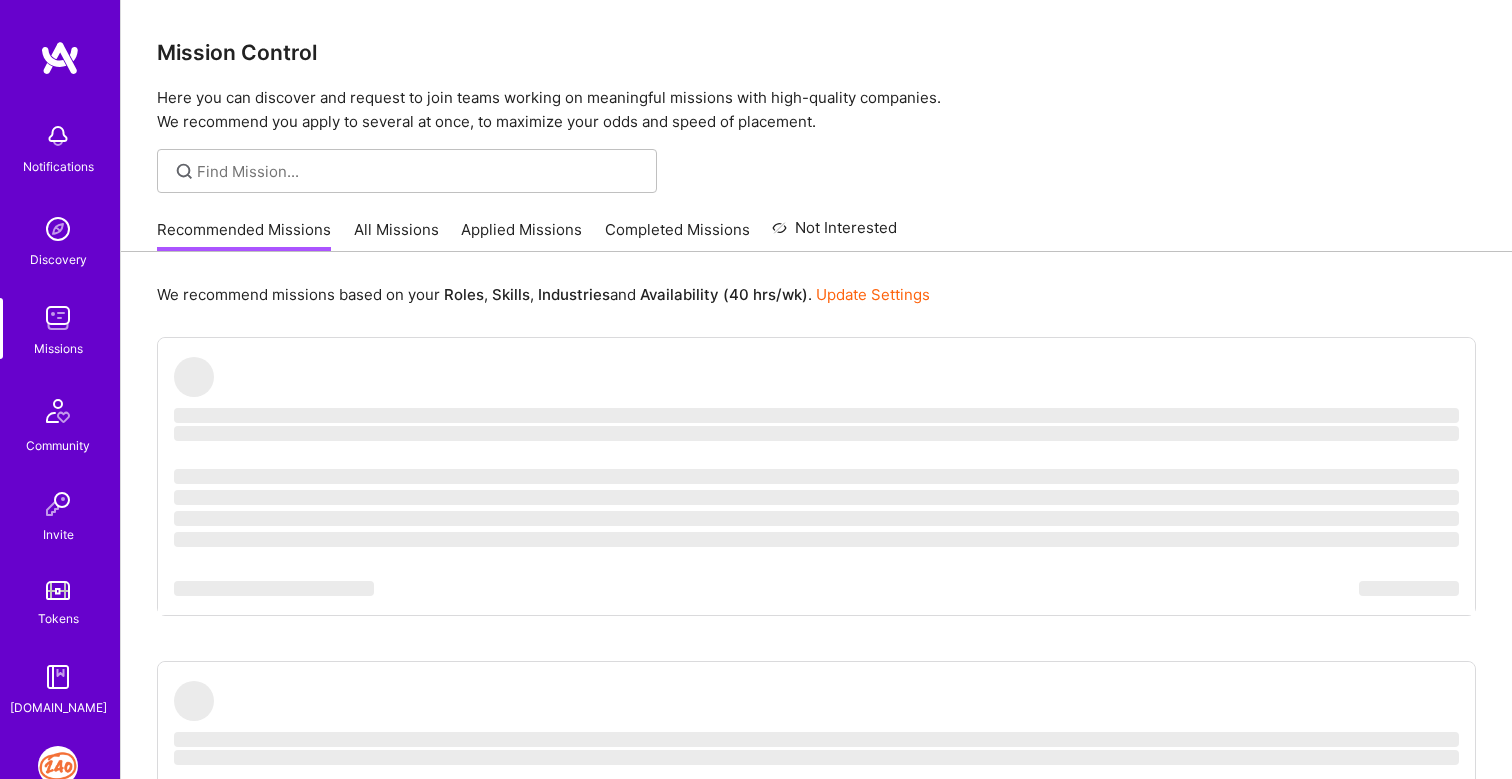 click at bounding box center [58, 766] 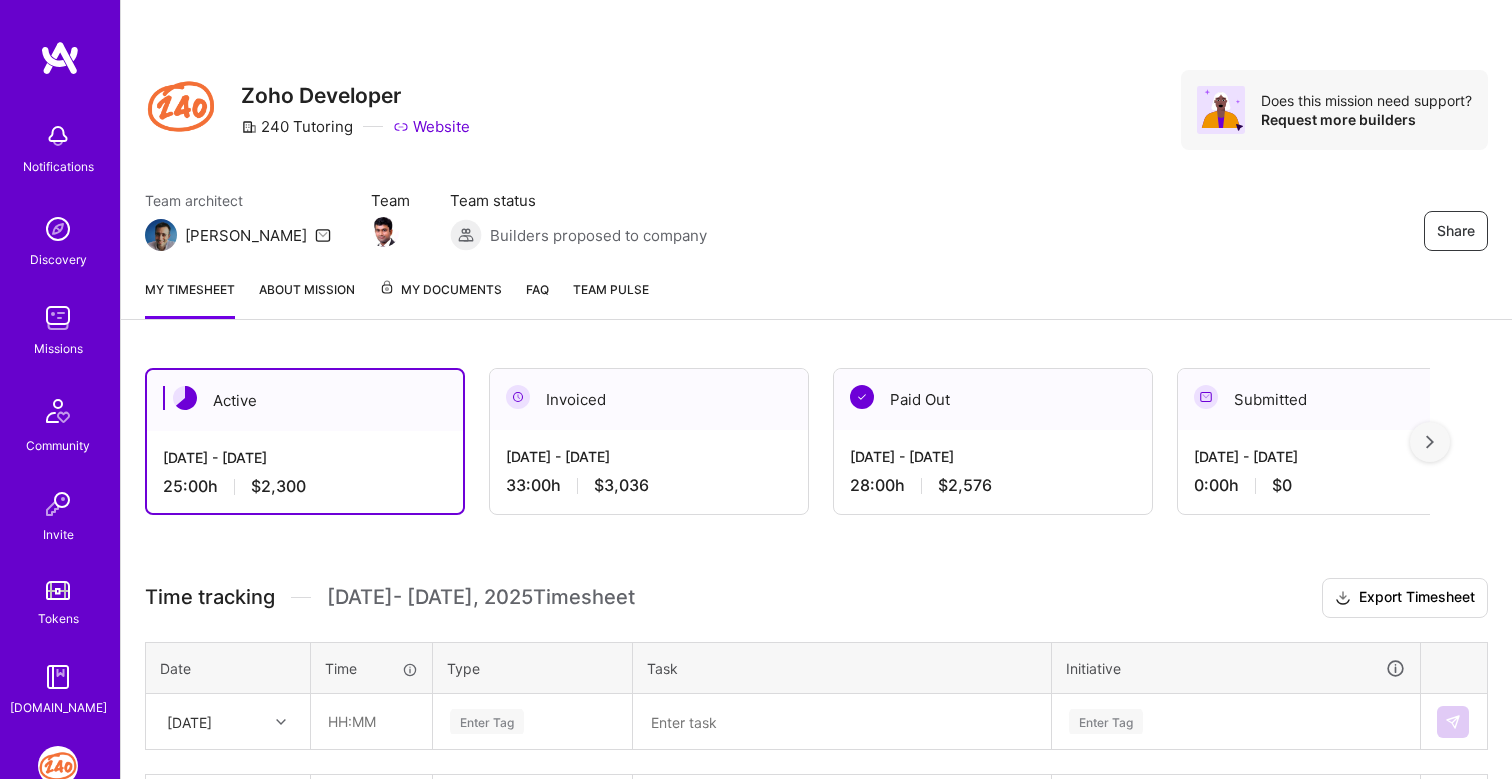 click on "25:00 h    $2,300" at bounding box center (305, 486) 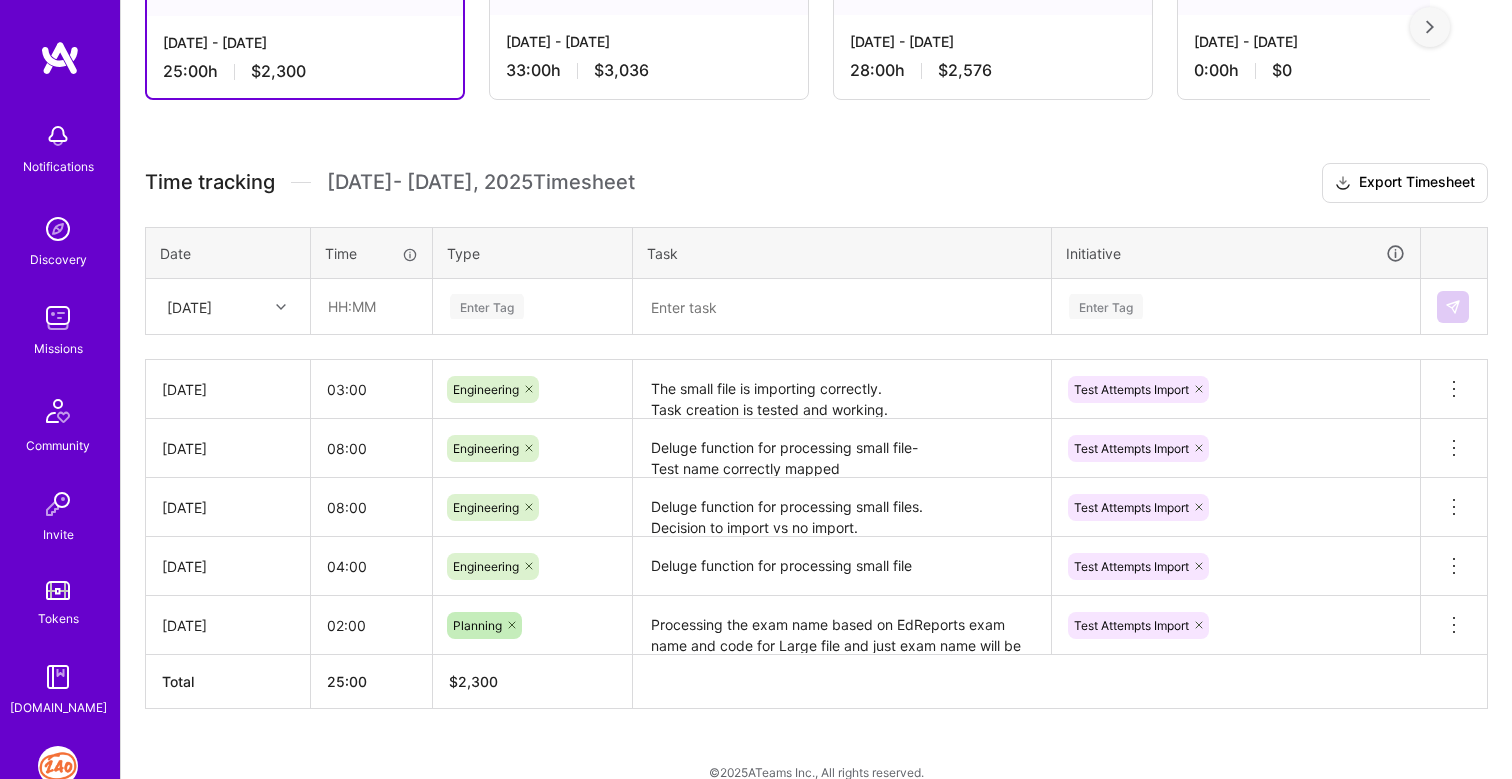 scroll, scrollTop: 414, scrollLeft: 0, axis: vertical 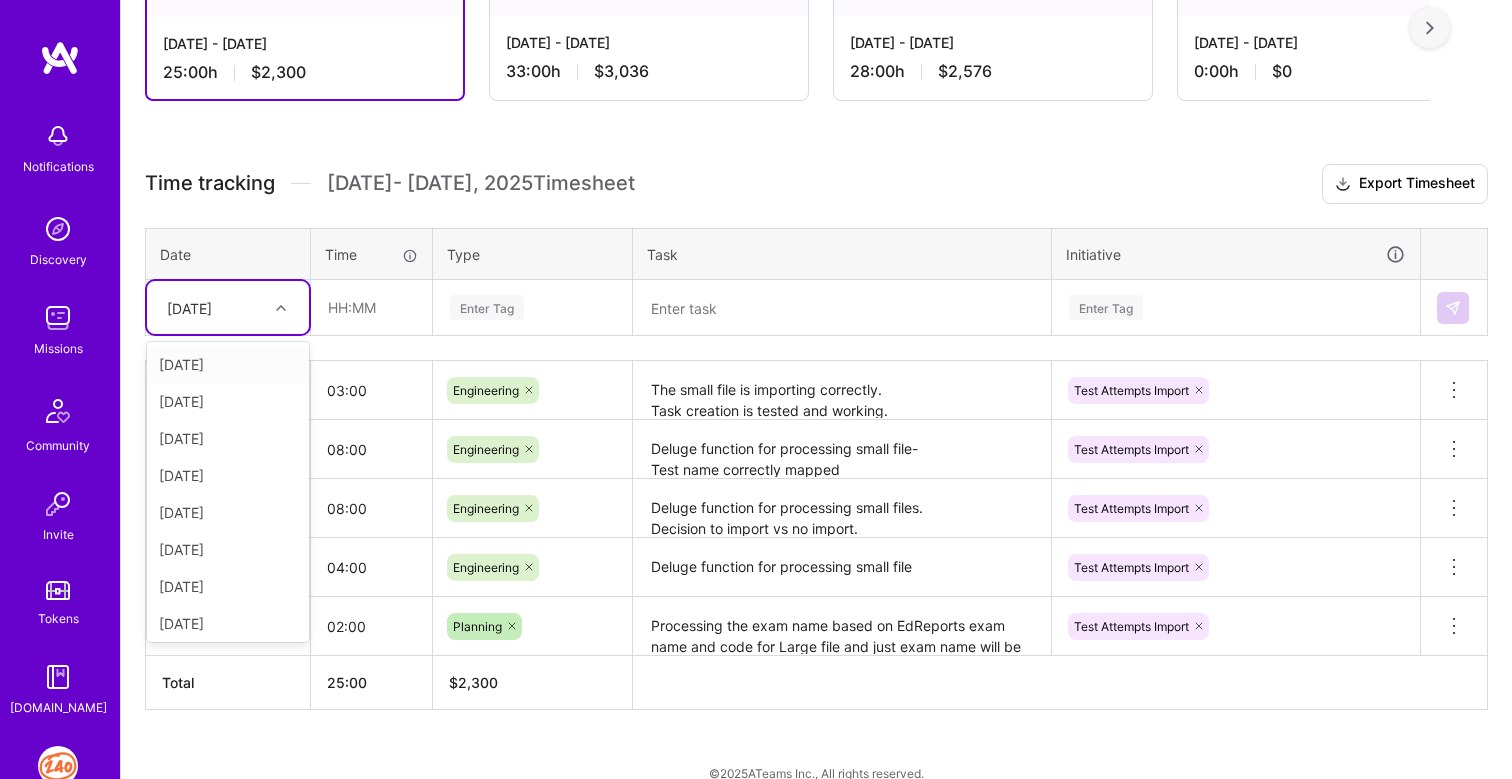 click at bounding box center (281, 308) 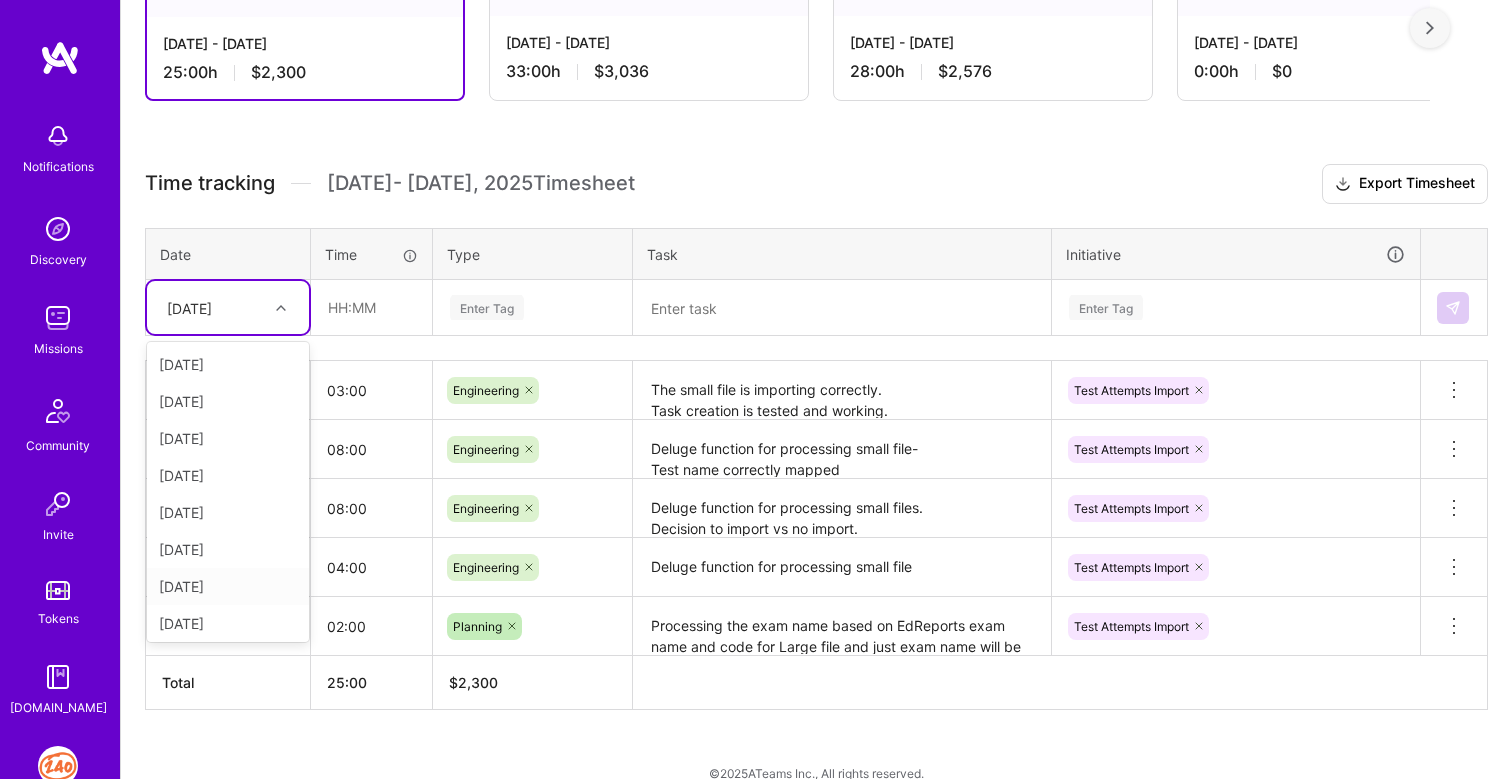 click on "[DATE]" at bounding box center (228, 586) 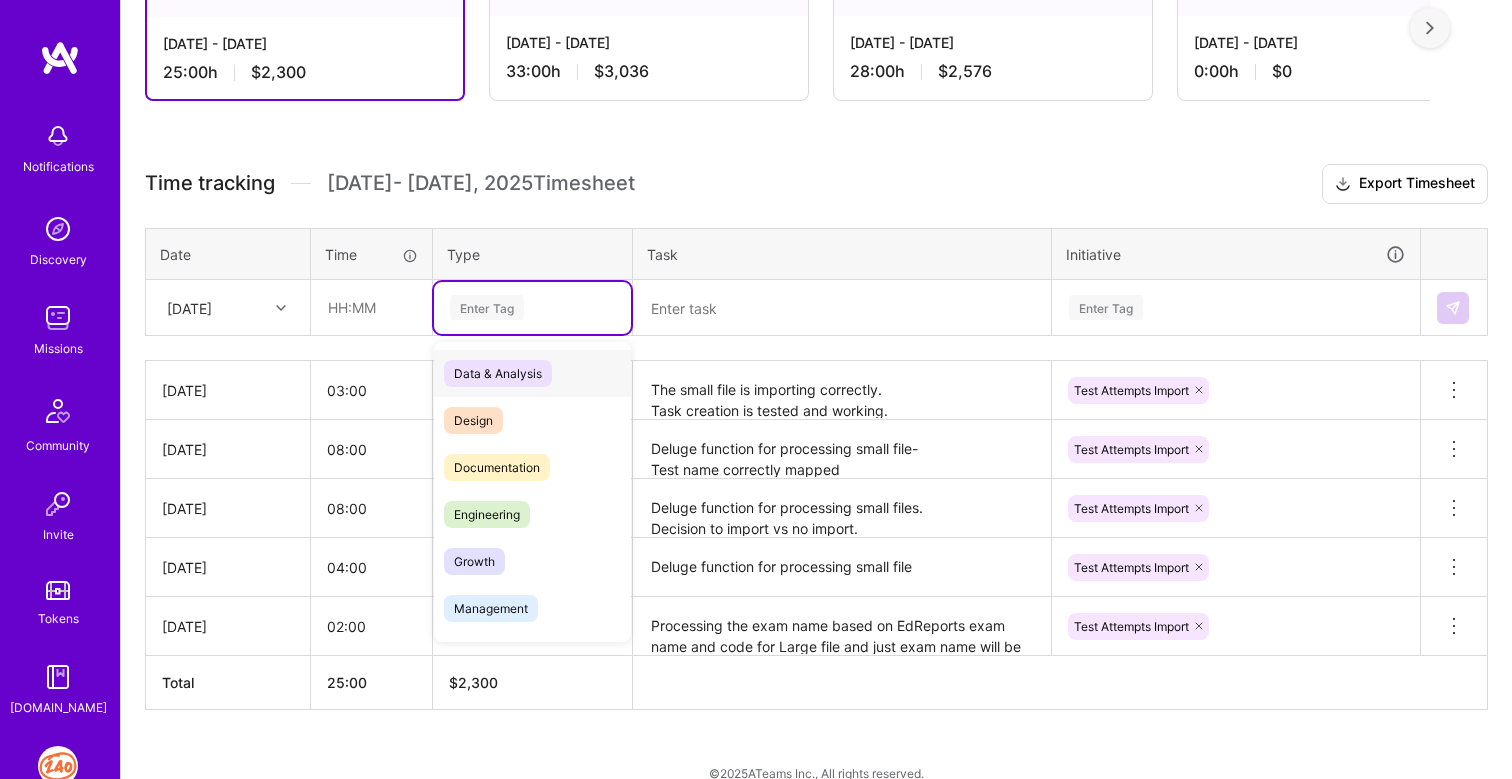 click on "Enter Tag" at bounding box center [487, 307] 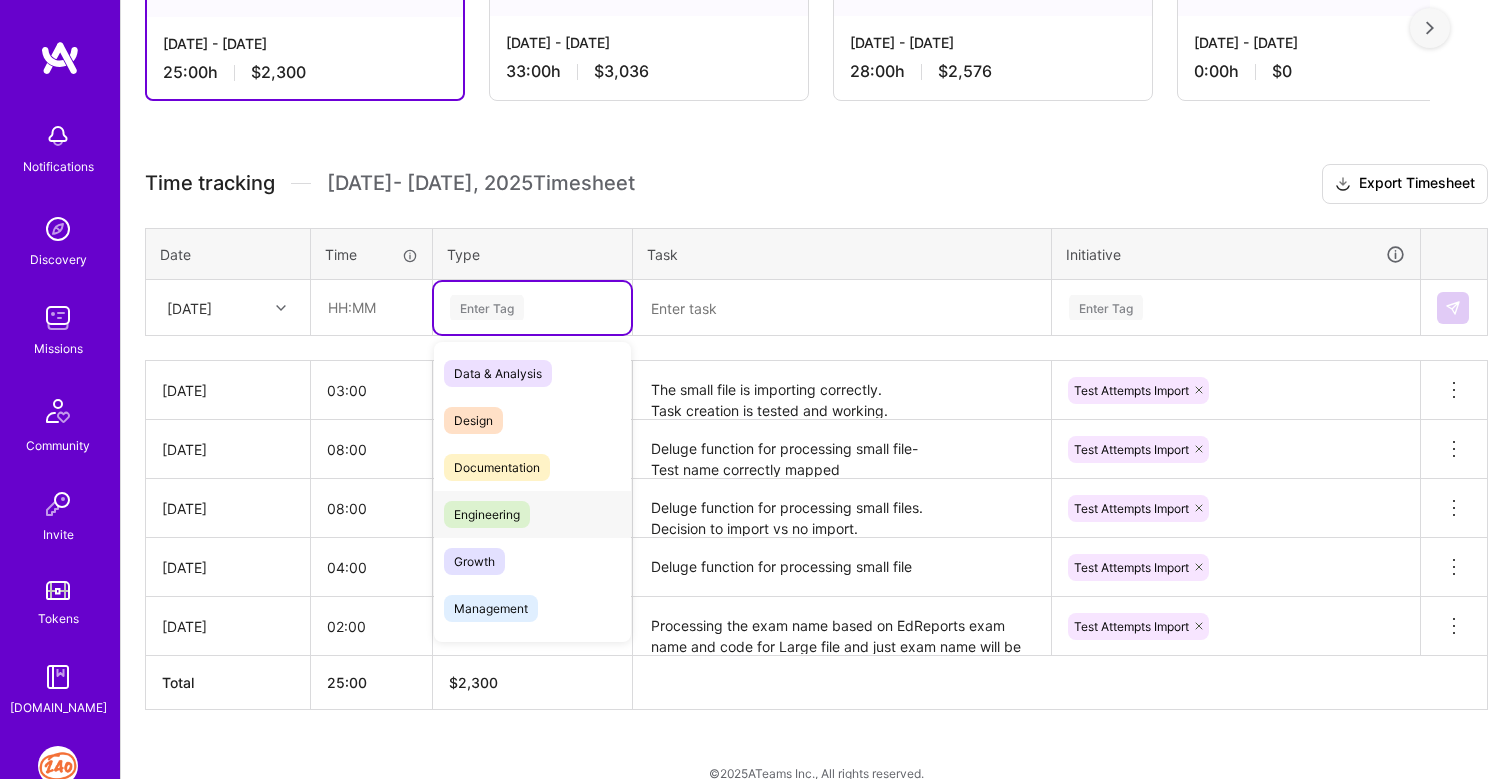 click on "Engineering" at bounding box center [487, 514] 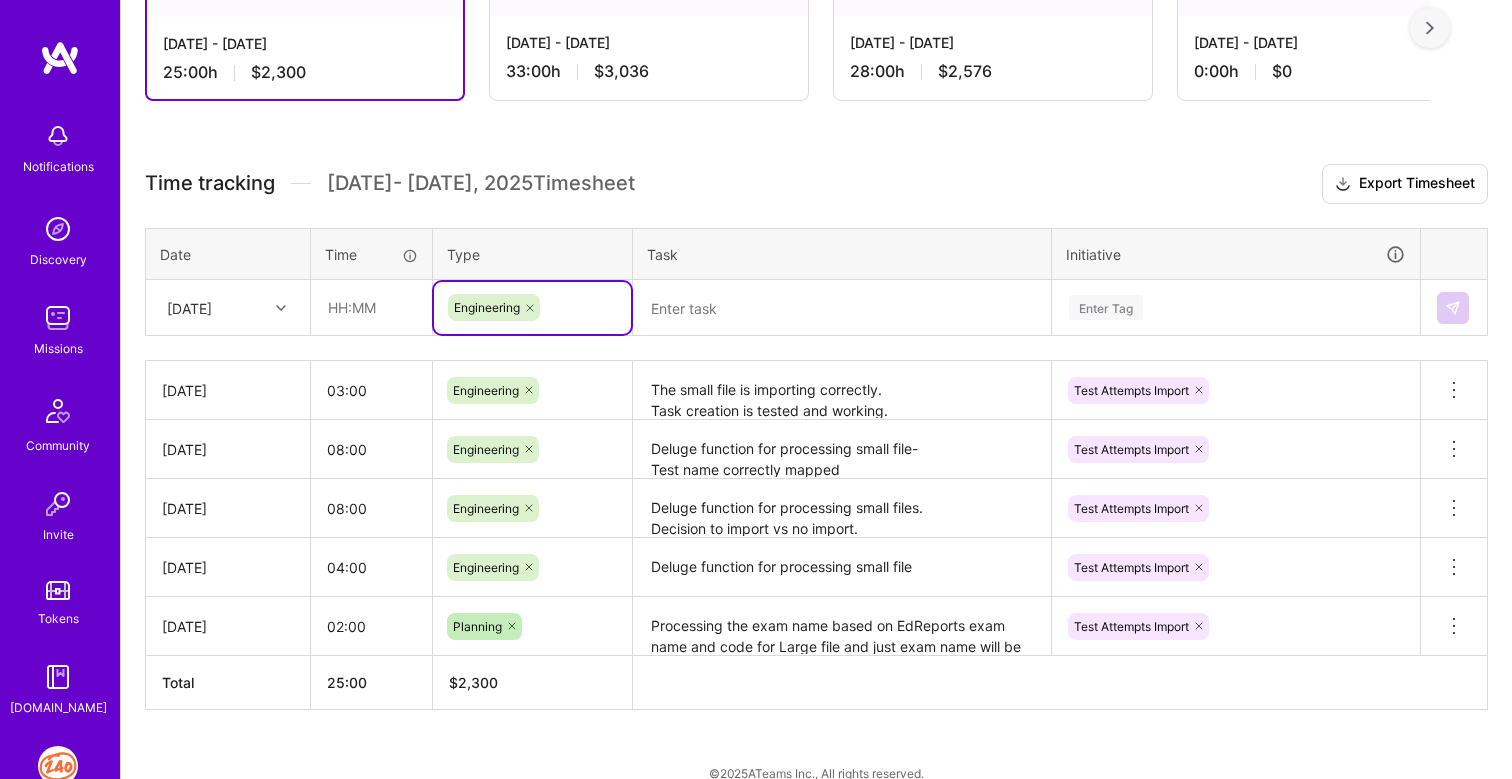 scroll, scrollTop: 442, scrollLeft: 0, axis: vertical 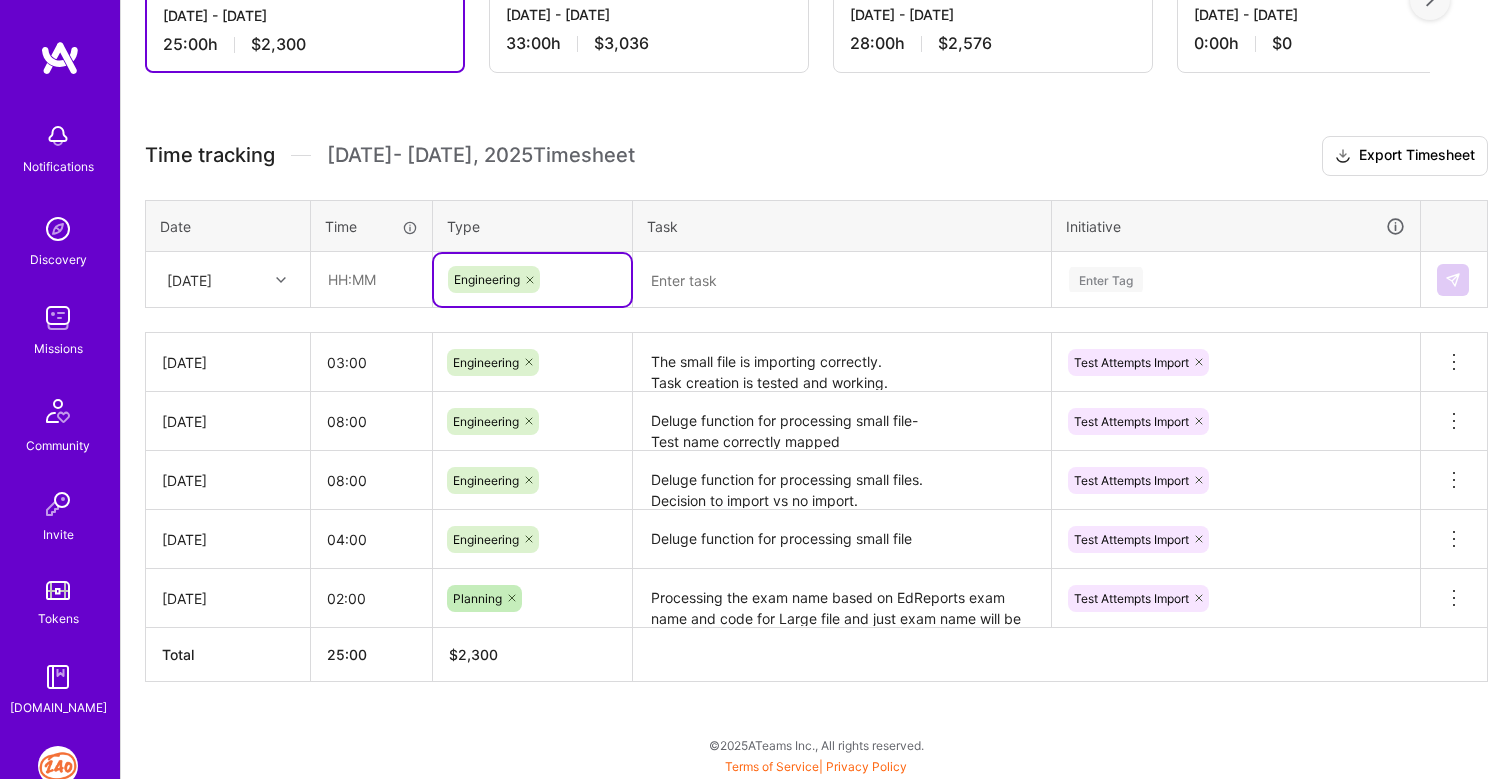 click at bounding box center [842, 280] 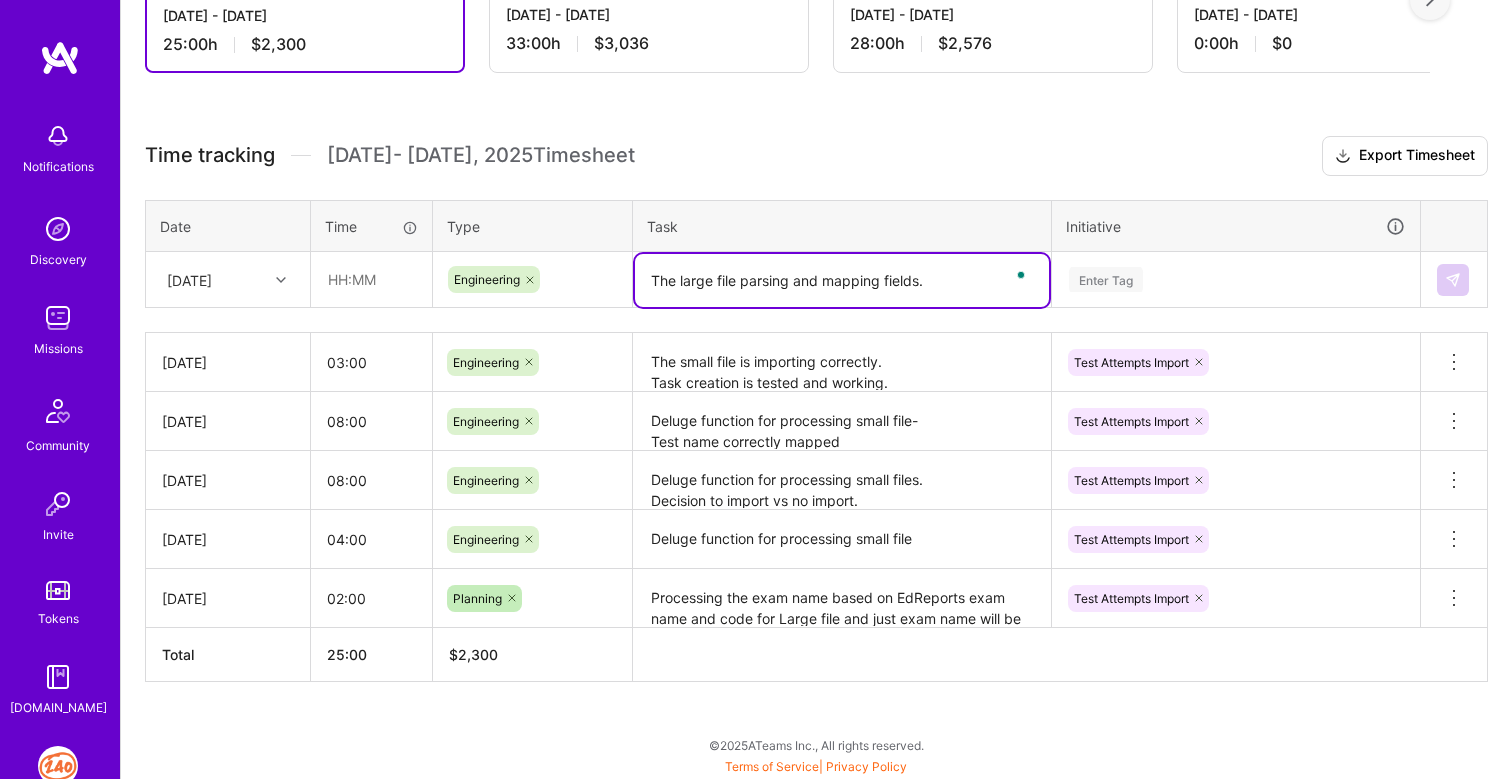 type on "The large file parsing and mapping fields." 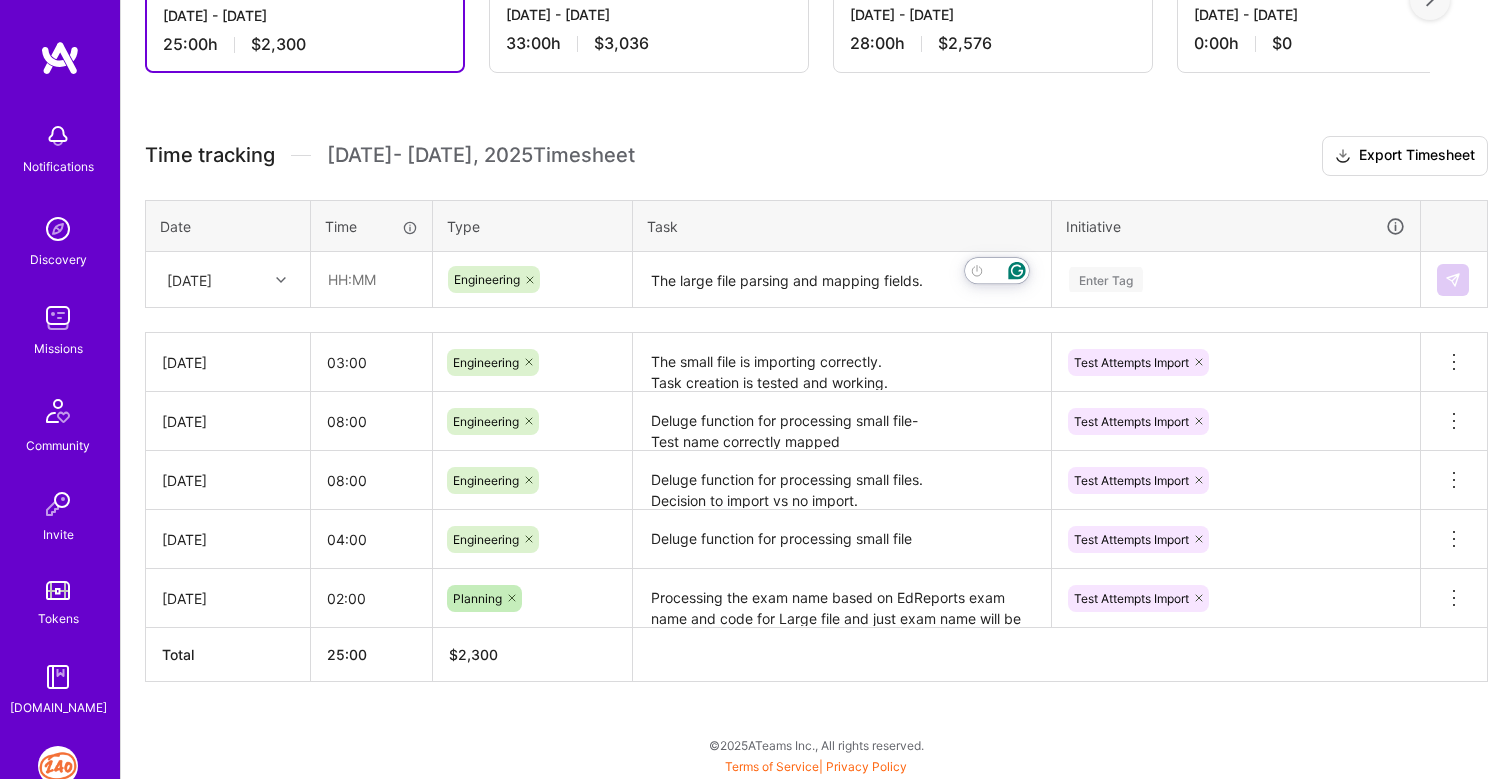 click on "Enter Tag" at bounding box center (1106, 279) 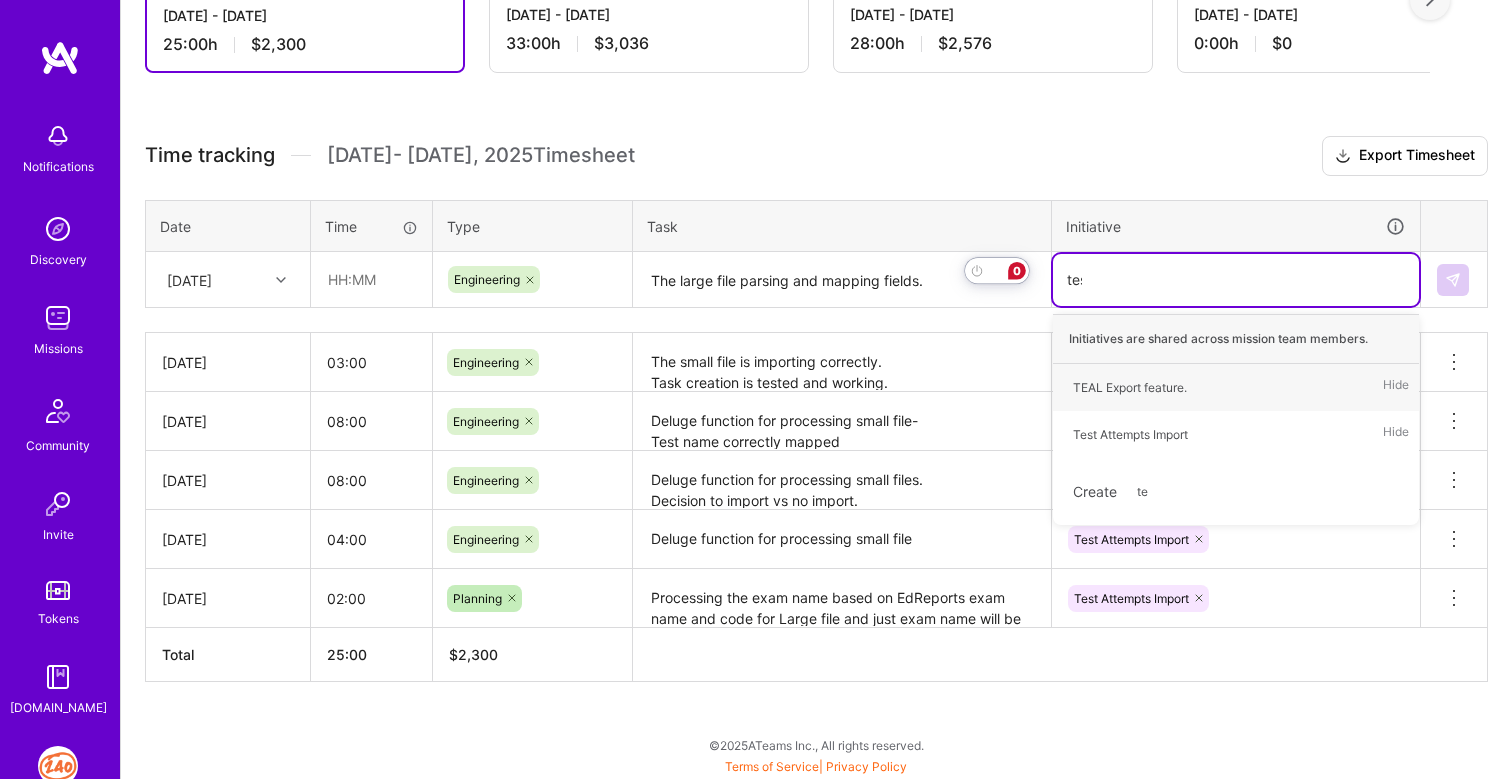 type on "test" 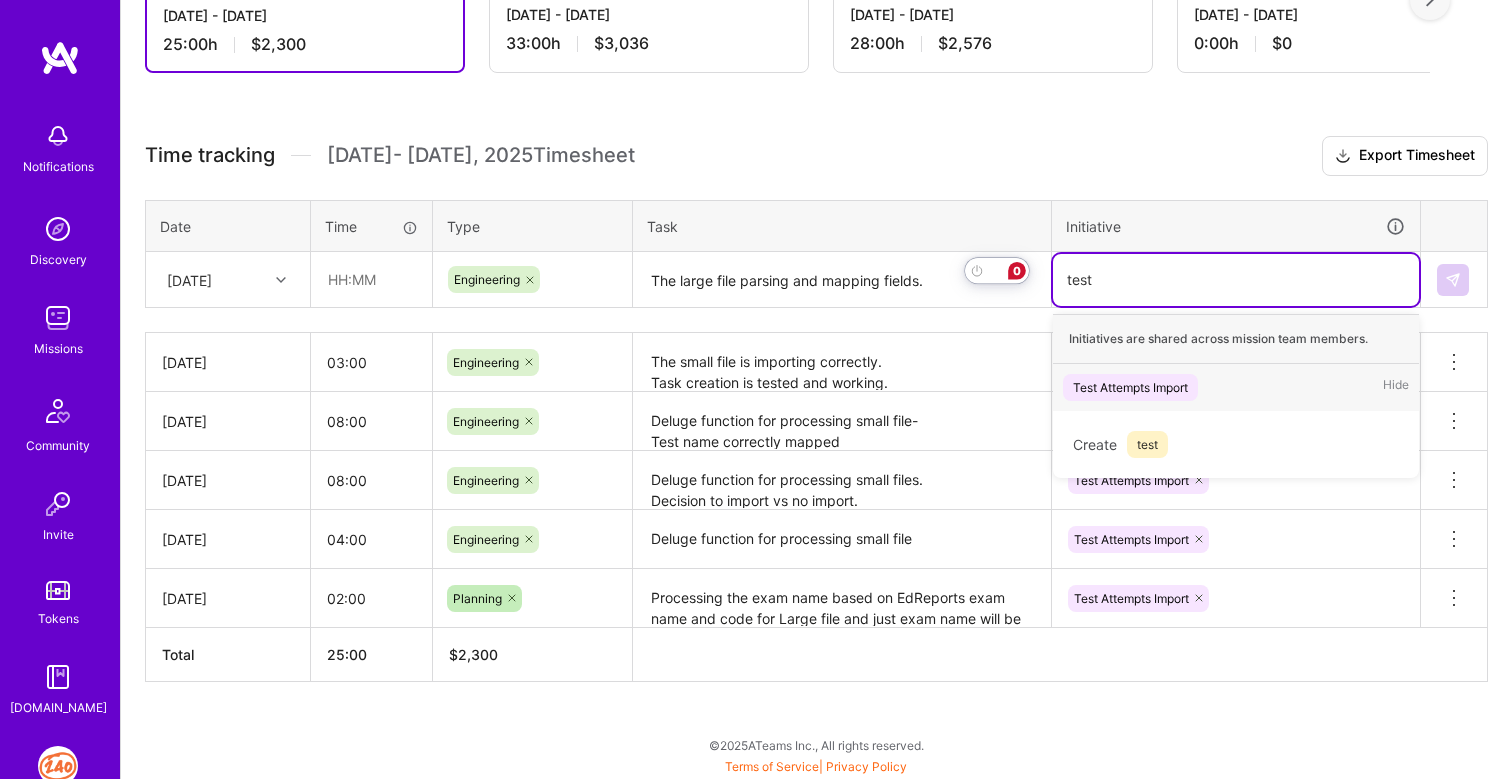 click on "Test Attempts Import" at bounding box center [1130, 387] 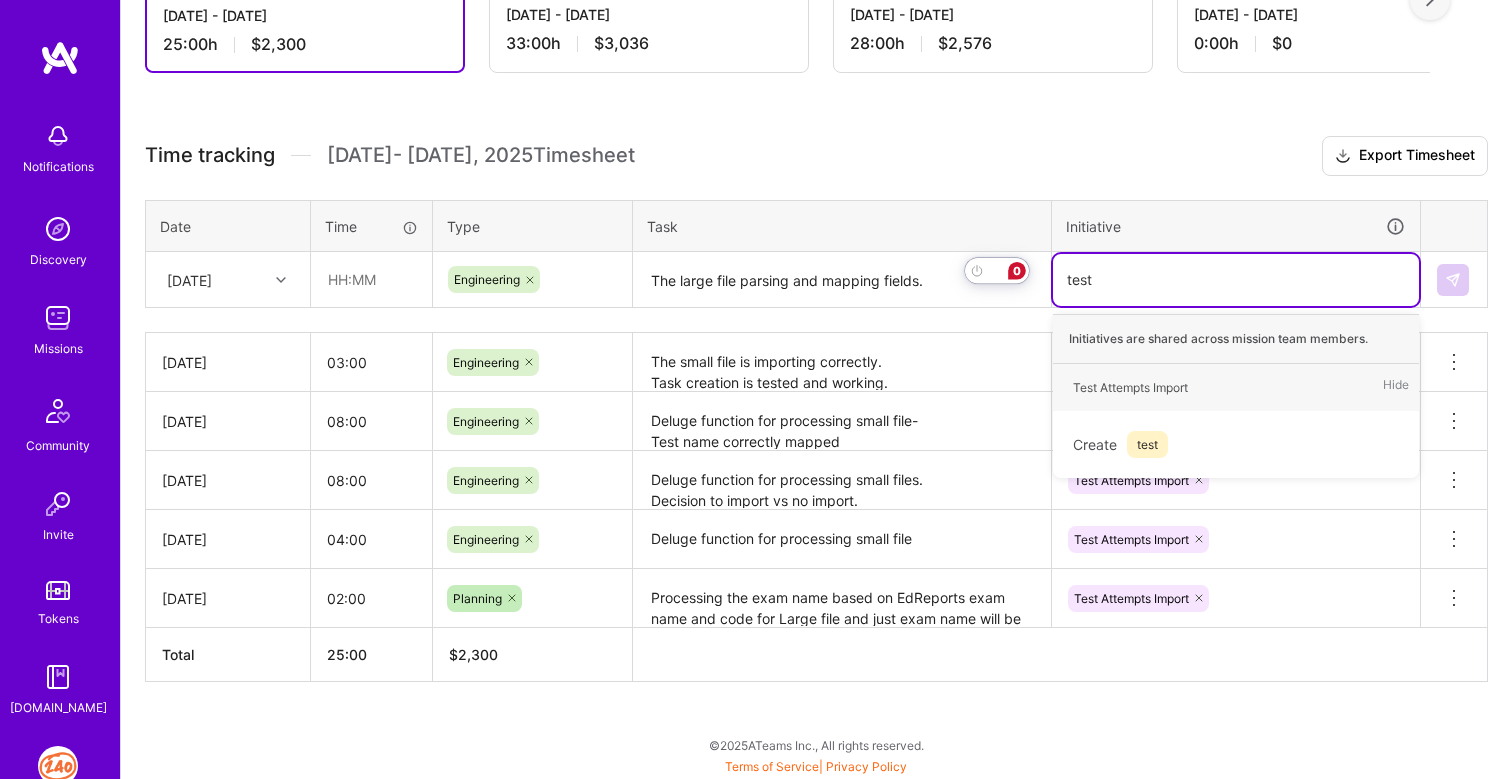 type 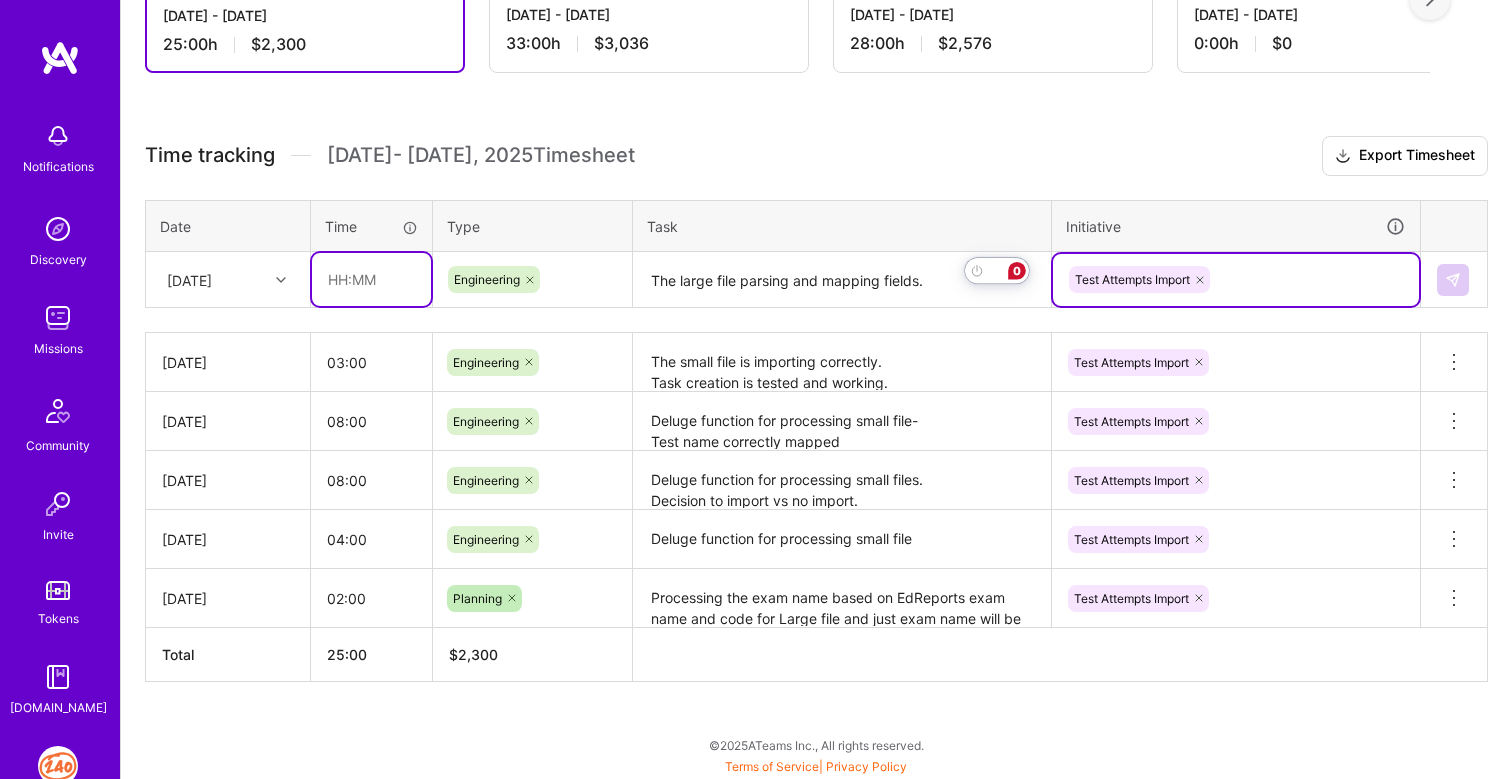 click at bounding box center (371, 279) 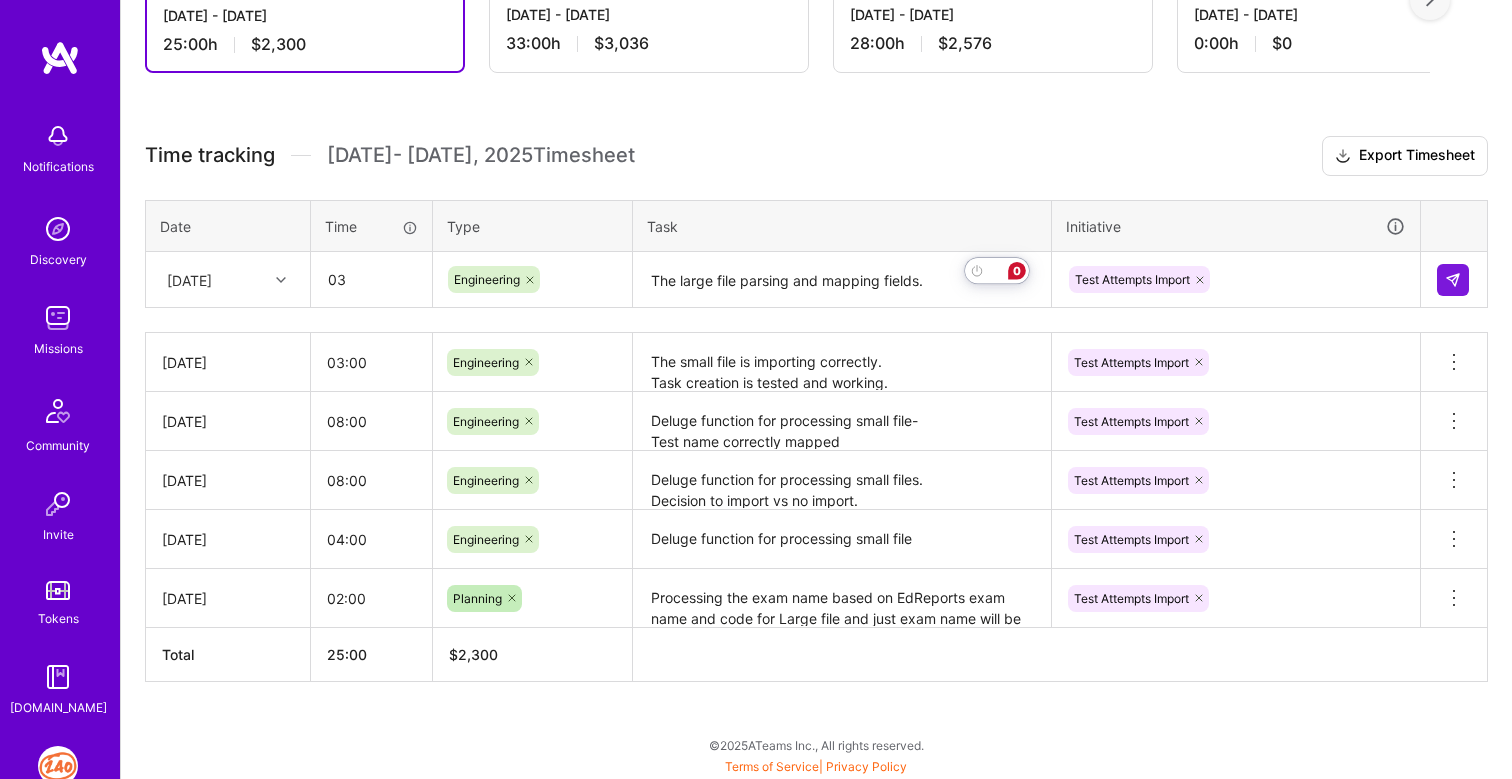 type on "03:00" 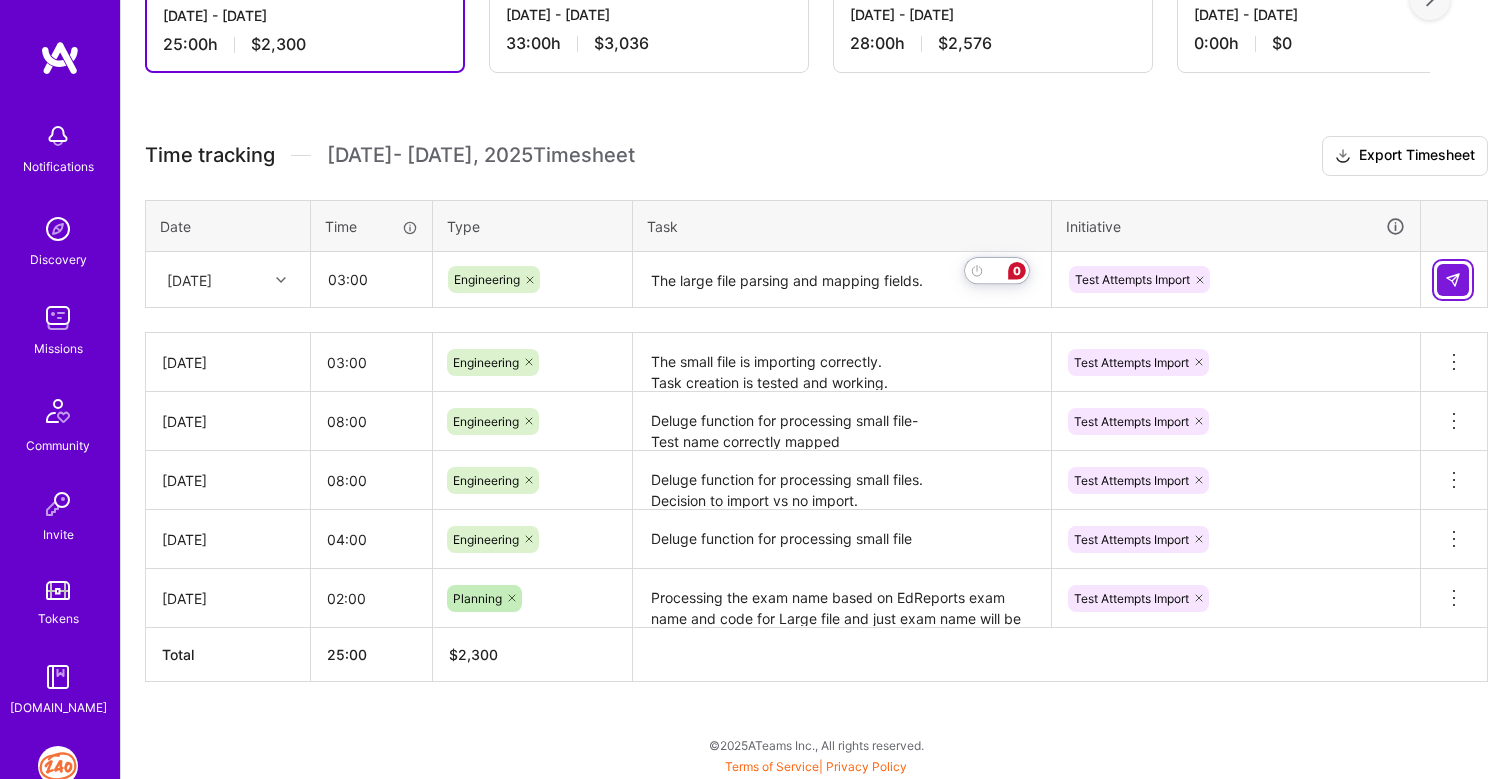 click at bounding box center [1453, 280] 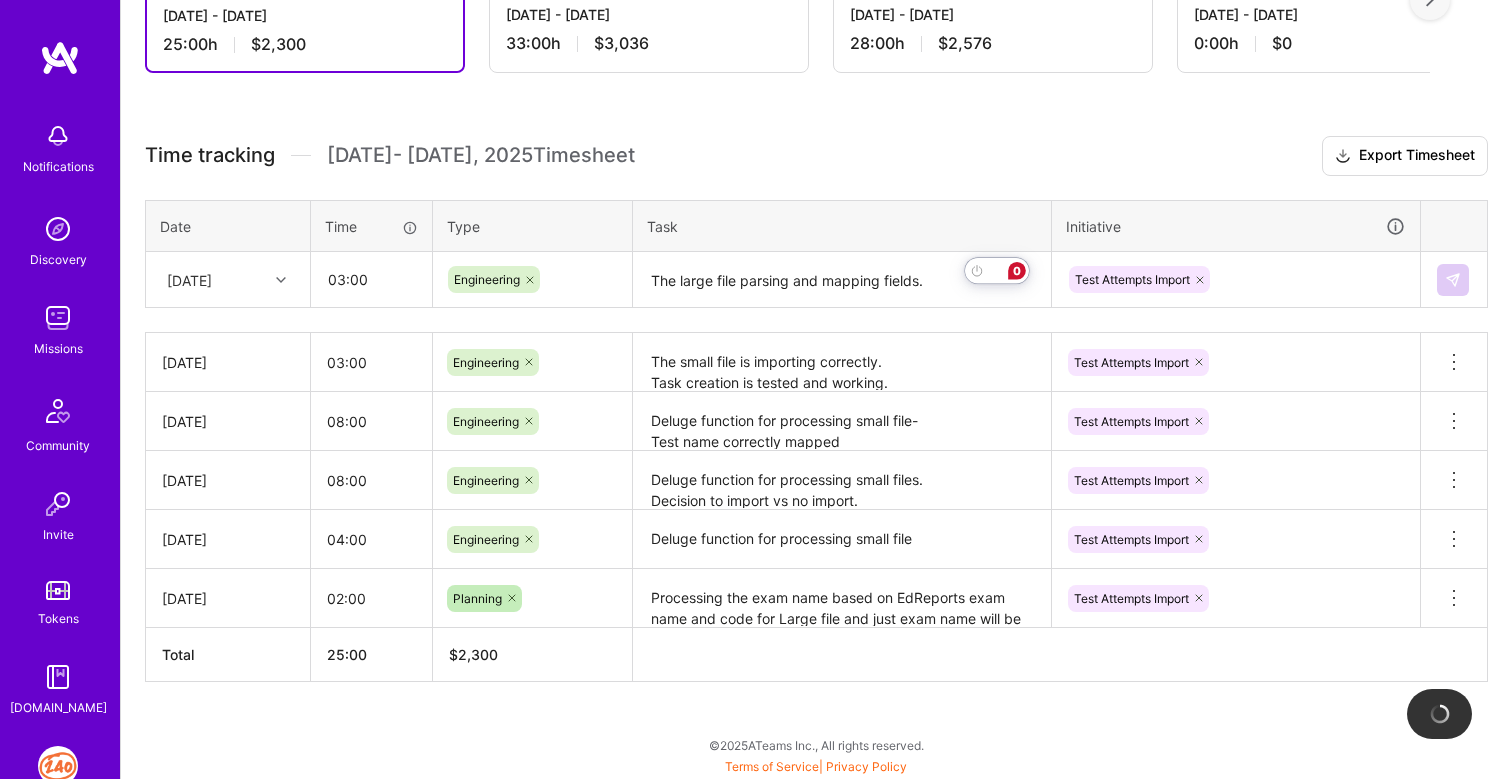 type 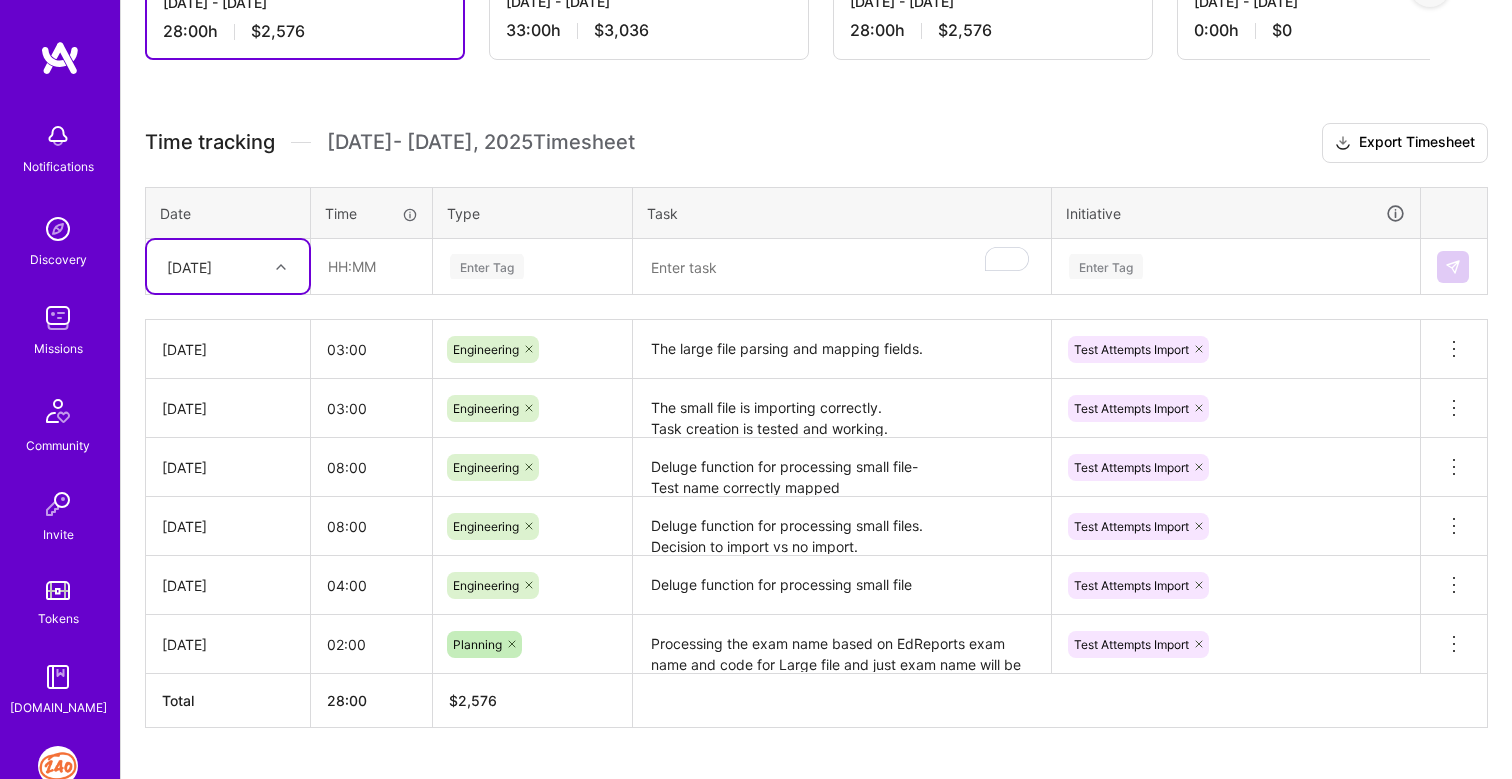 scroll, scrollTop: 411, scrollLeft: 0, axis: vertical 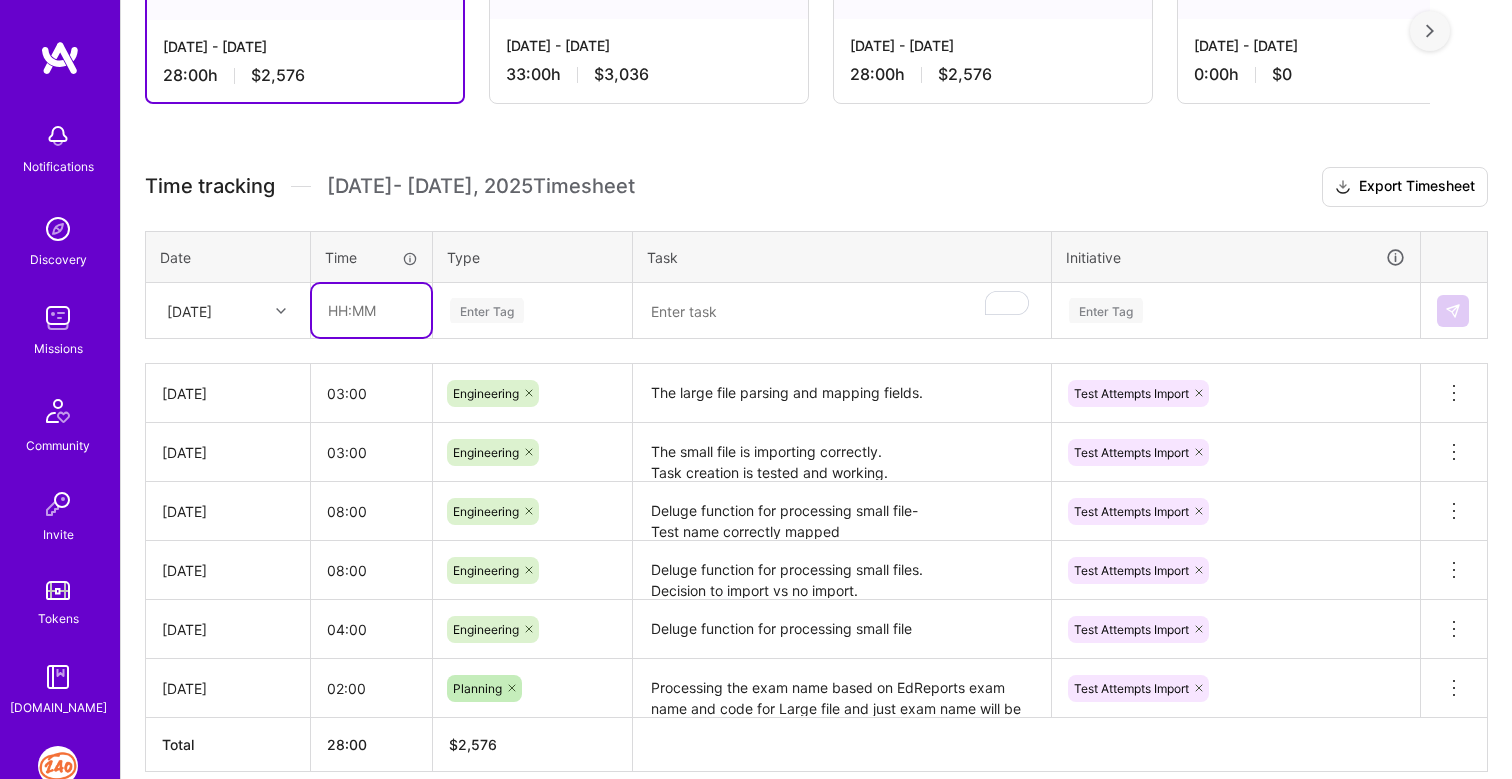 click at bounding box center [371, 310] 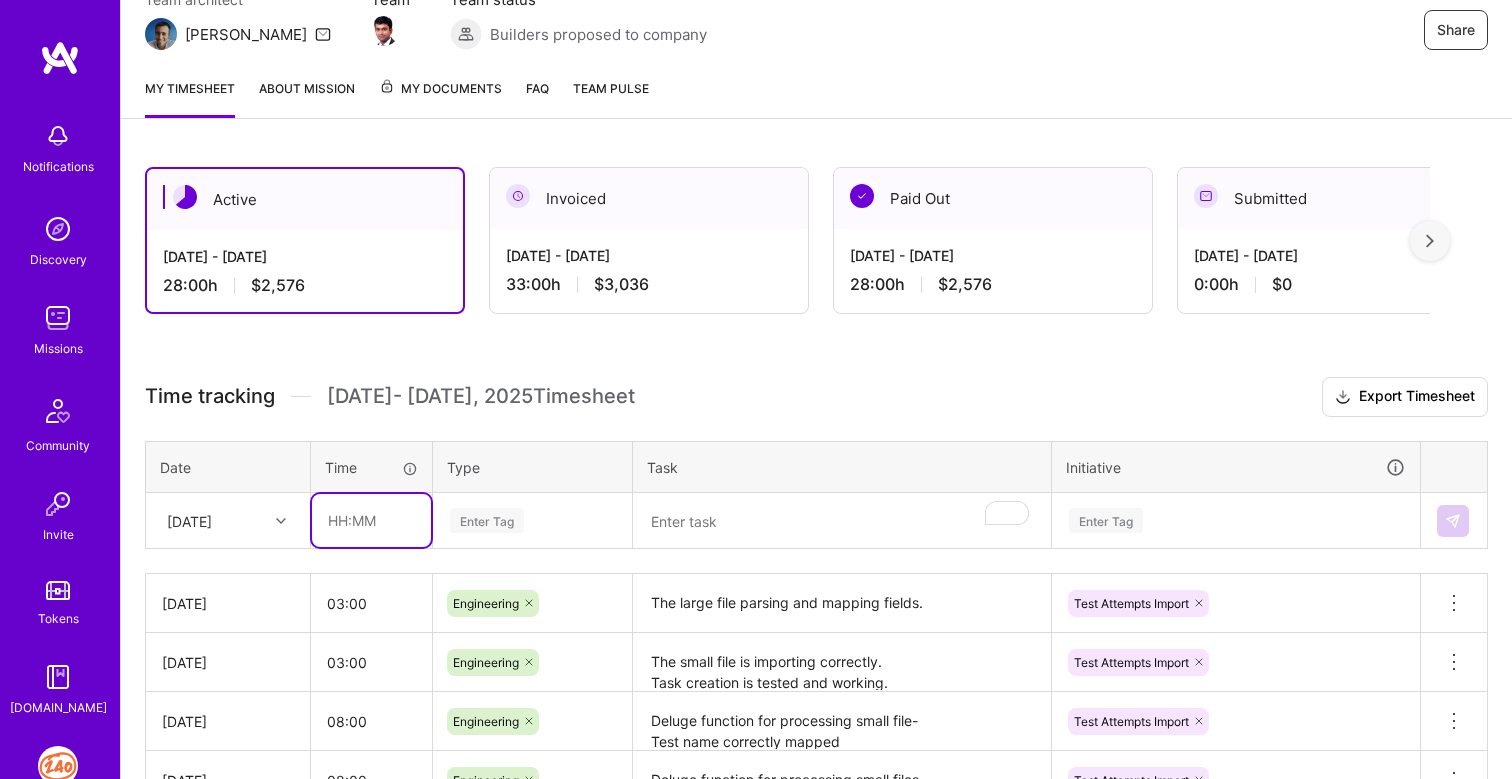 scroll, scrollTop: 200, scrollLeft: 0, axis: vertical 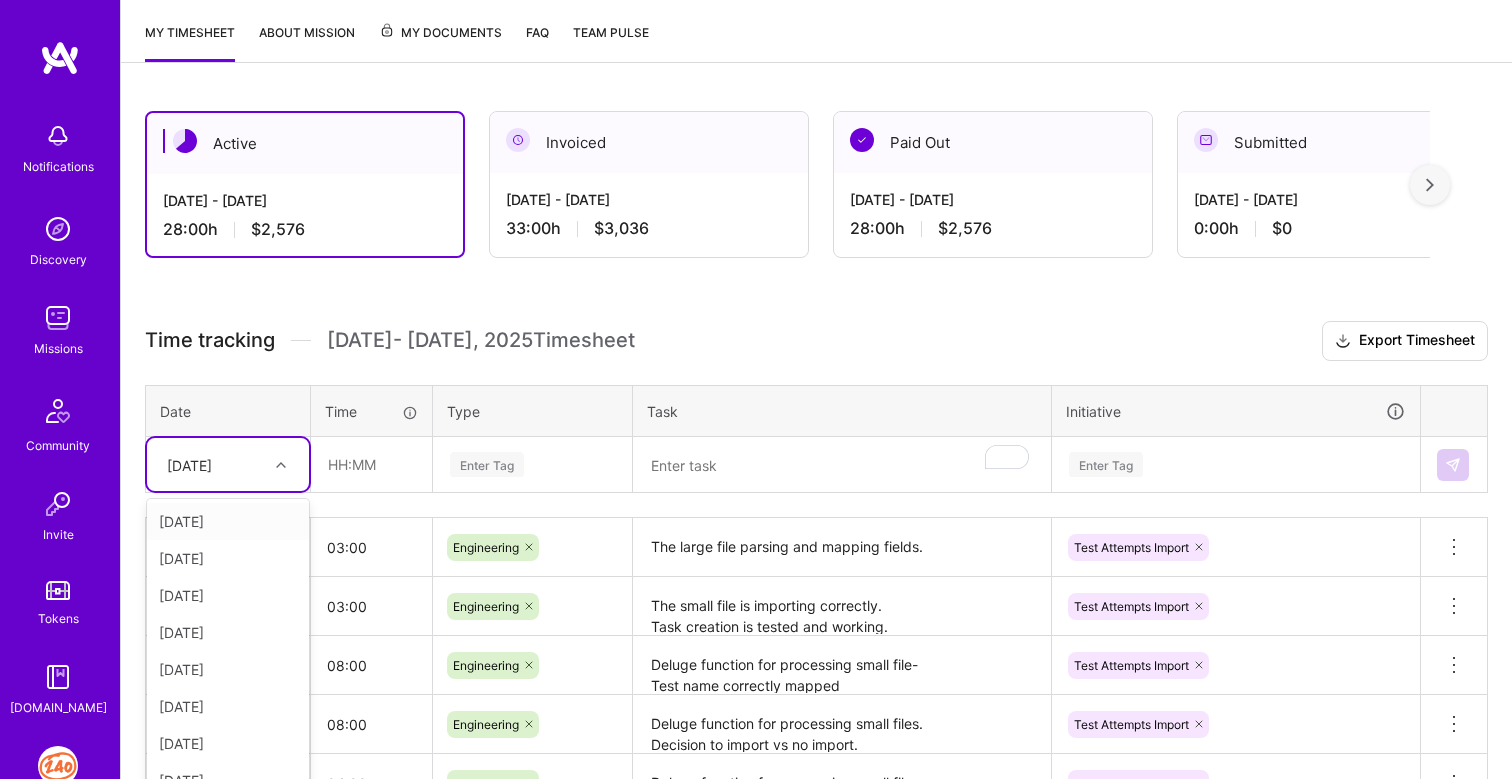 click on "option [DATE], selected. option [DATE] focused, 1 of 11. 10 results available. Use Up and Down to choose options, press Enter to select the currently focused option, press Escape to exit the menu, press Tab to select the option and exit the menu. [DATE] [DATE] [DATE] [DATE] [DATE] [DATE] [DATE] [DATE] [DATE] [DATE] [DATE]" at bounding box center [228, 464] 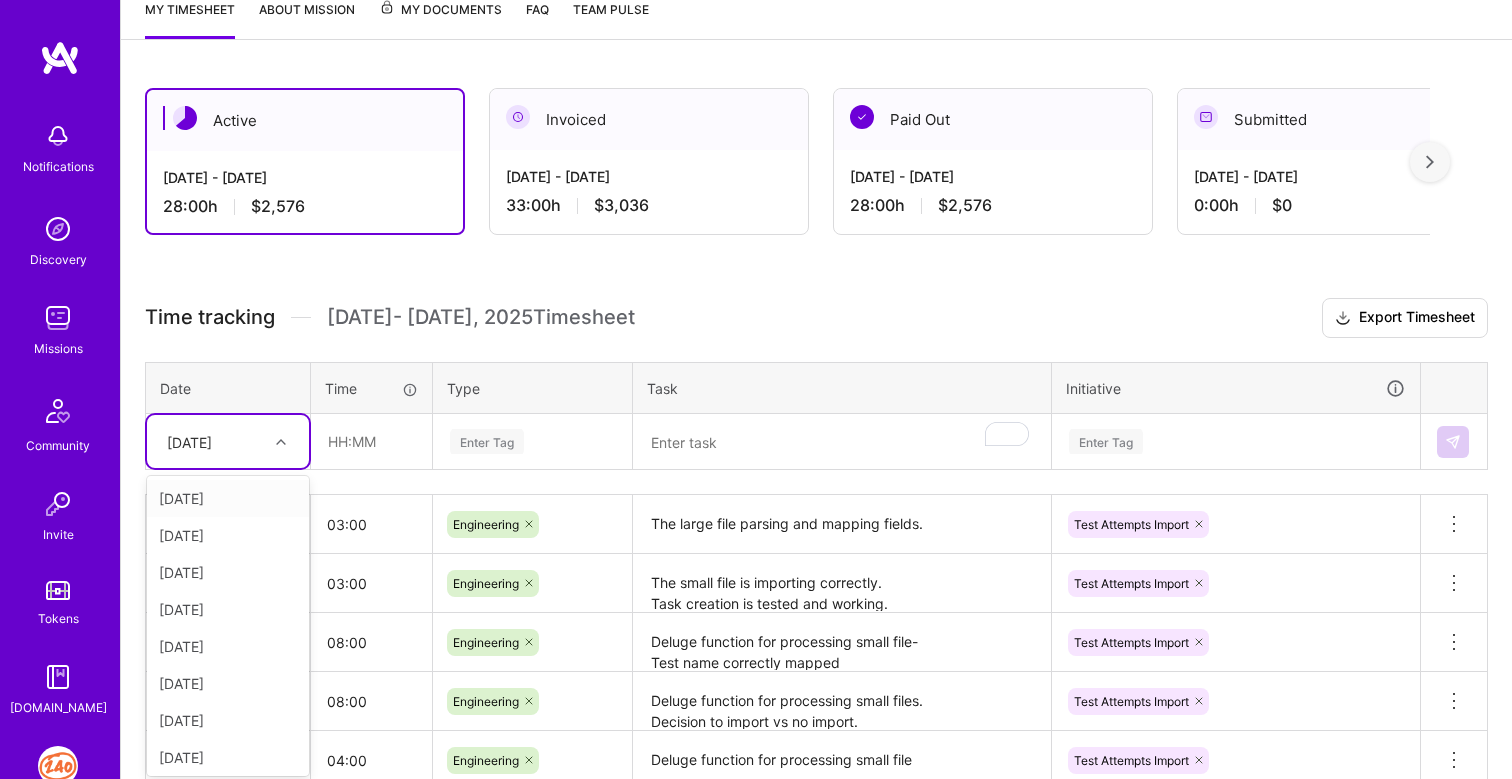 scroll, scrollTop: 284, scrollLeft: 0, axis: vertical 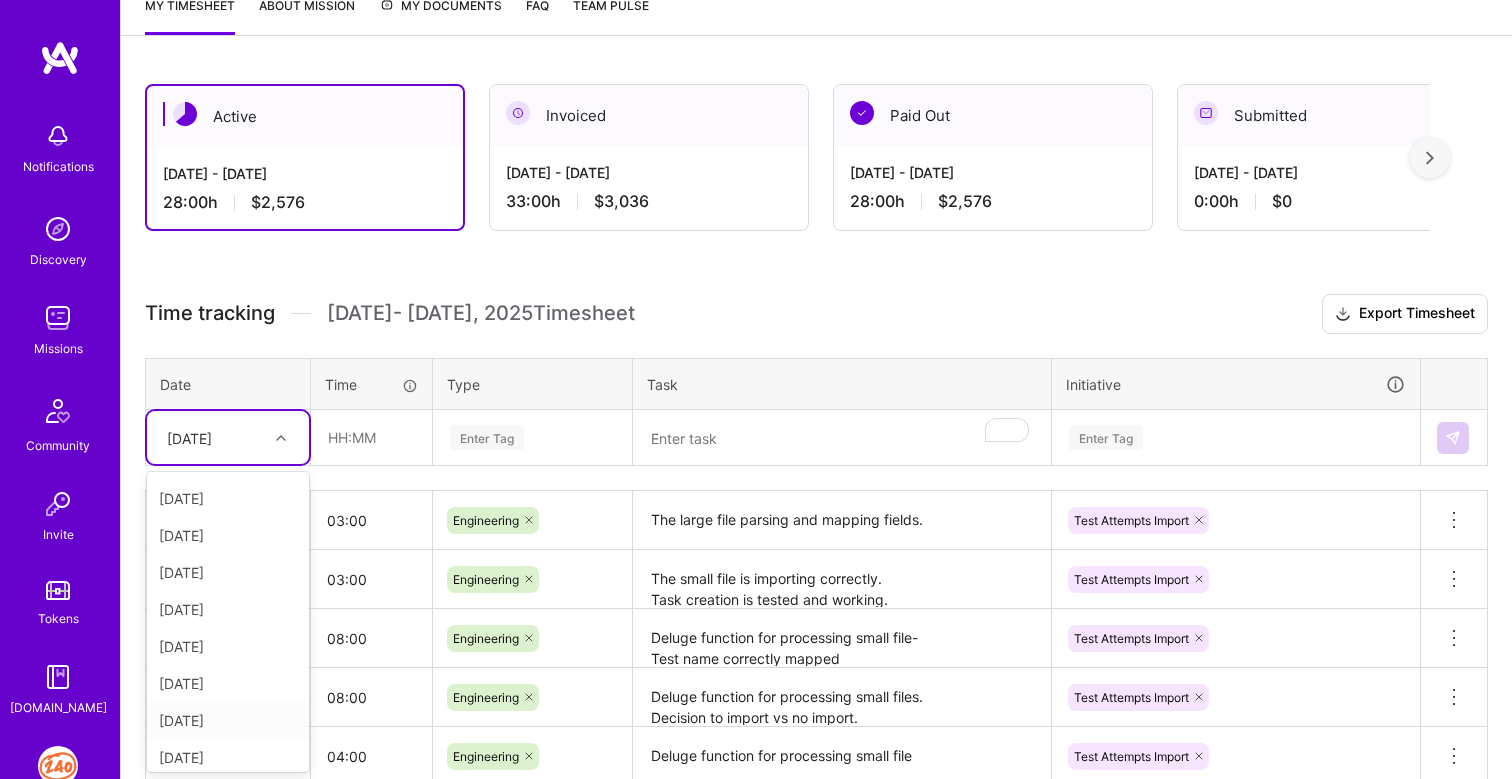 click on "[DATE]" at bounding box center [228, 720] 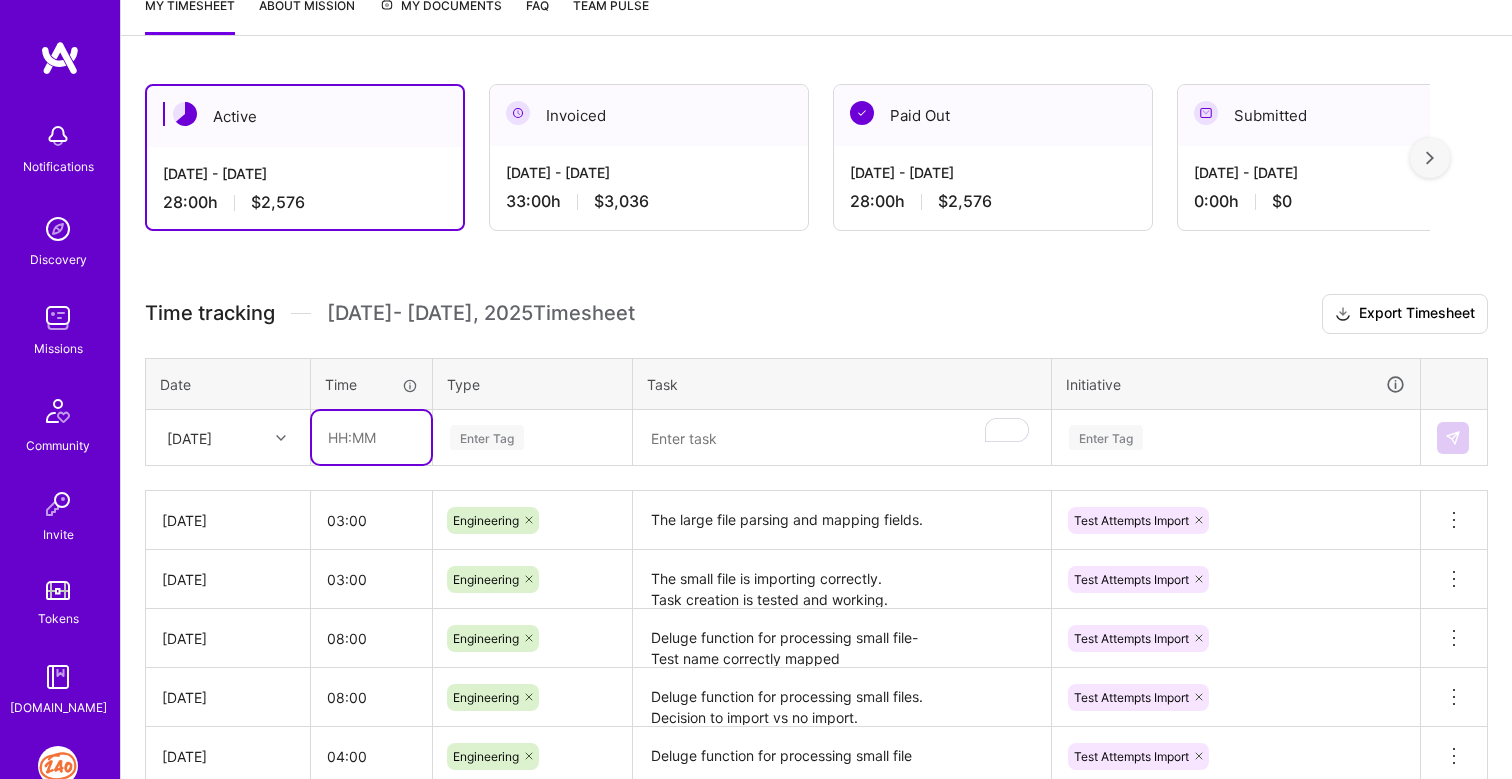 click at bounding box center (371, 437) 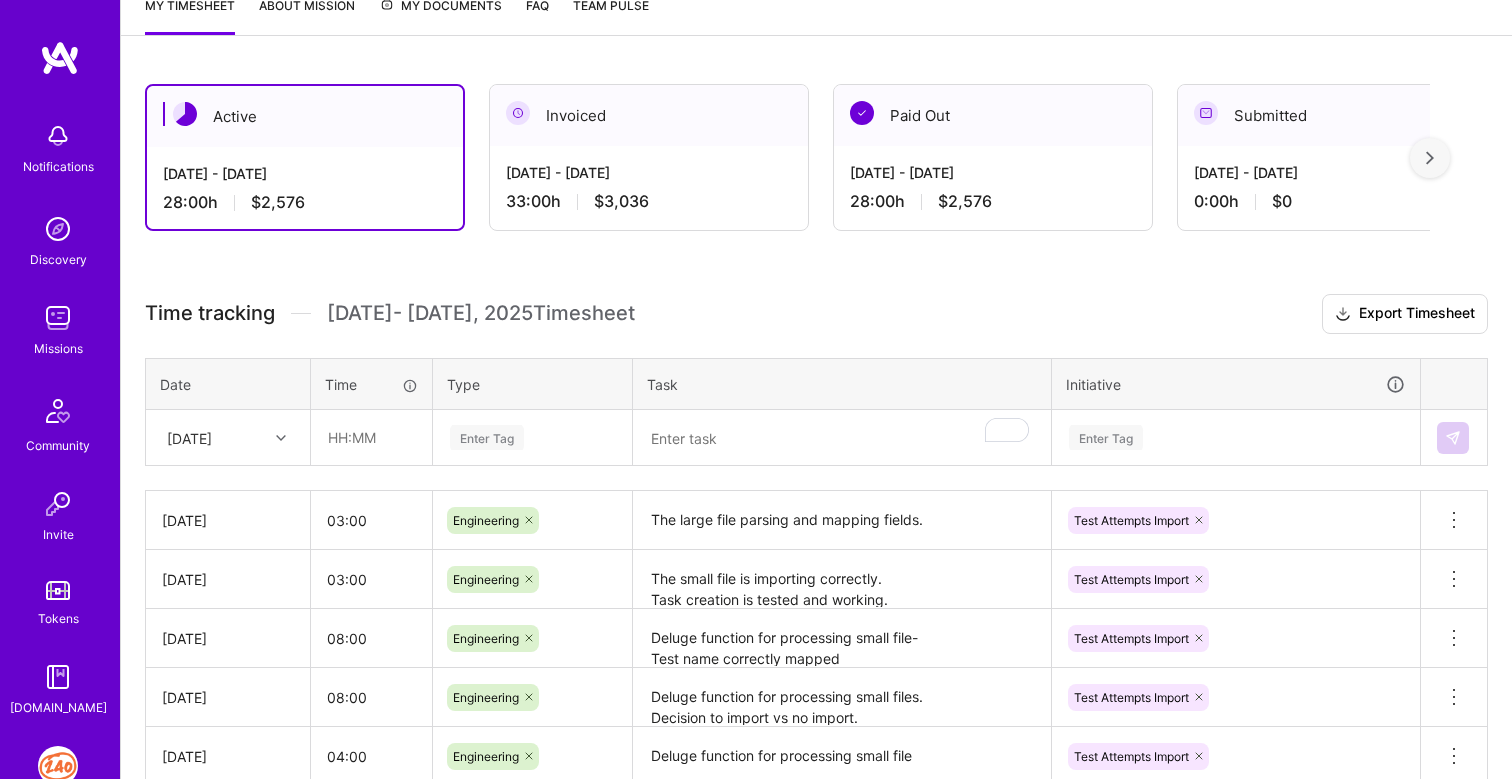 click on "[DATE]" at bounding box center (212, 437) 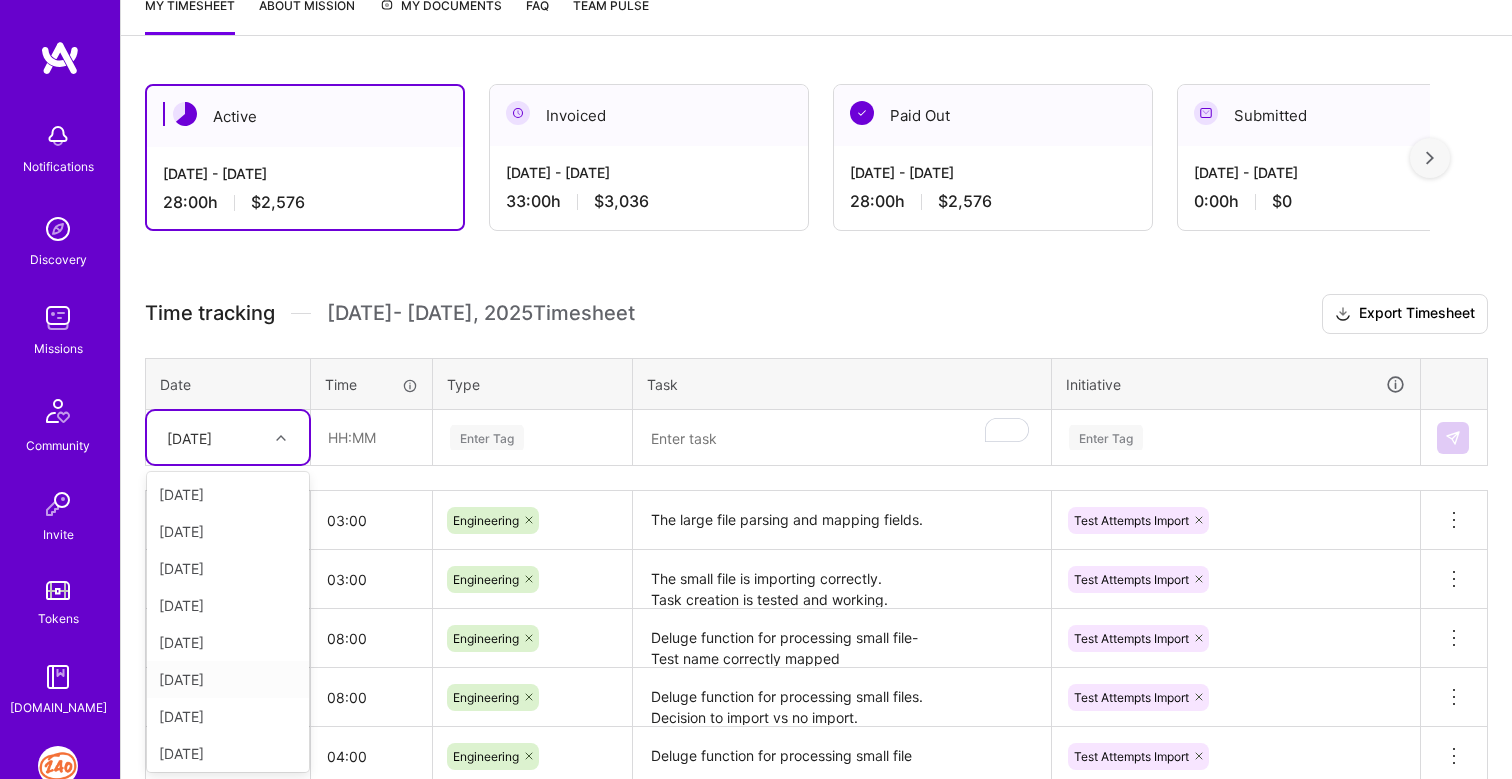 scroll, scrollTop: 78, scrollLeft: 0, axis: vertical 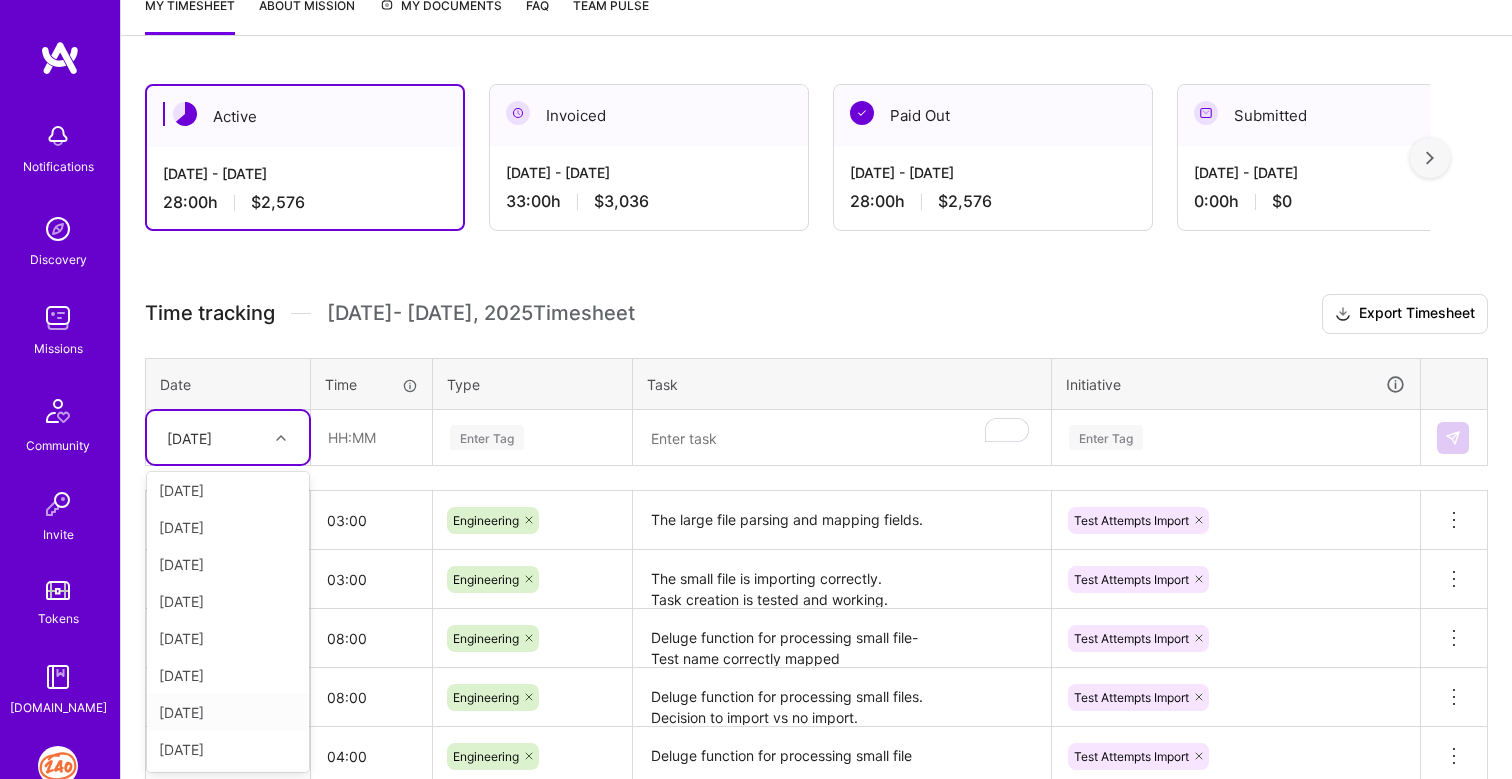 click on "[DATE]" at bounding box center (228, 712) 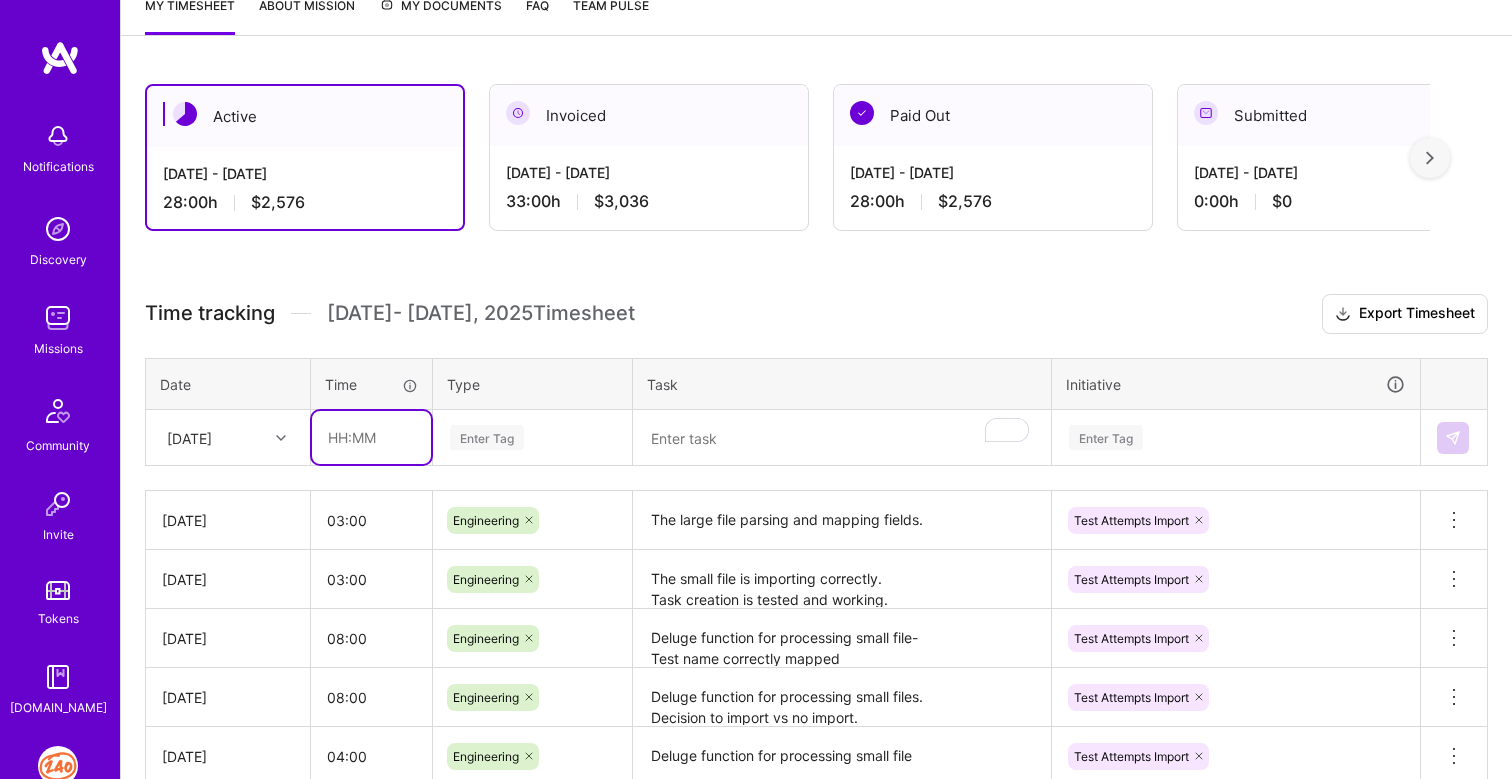 click at bounding box center [371, 437] 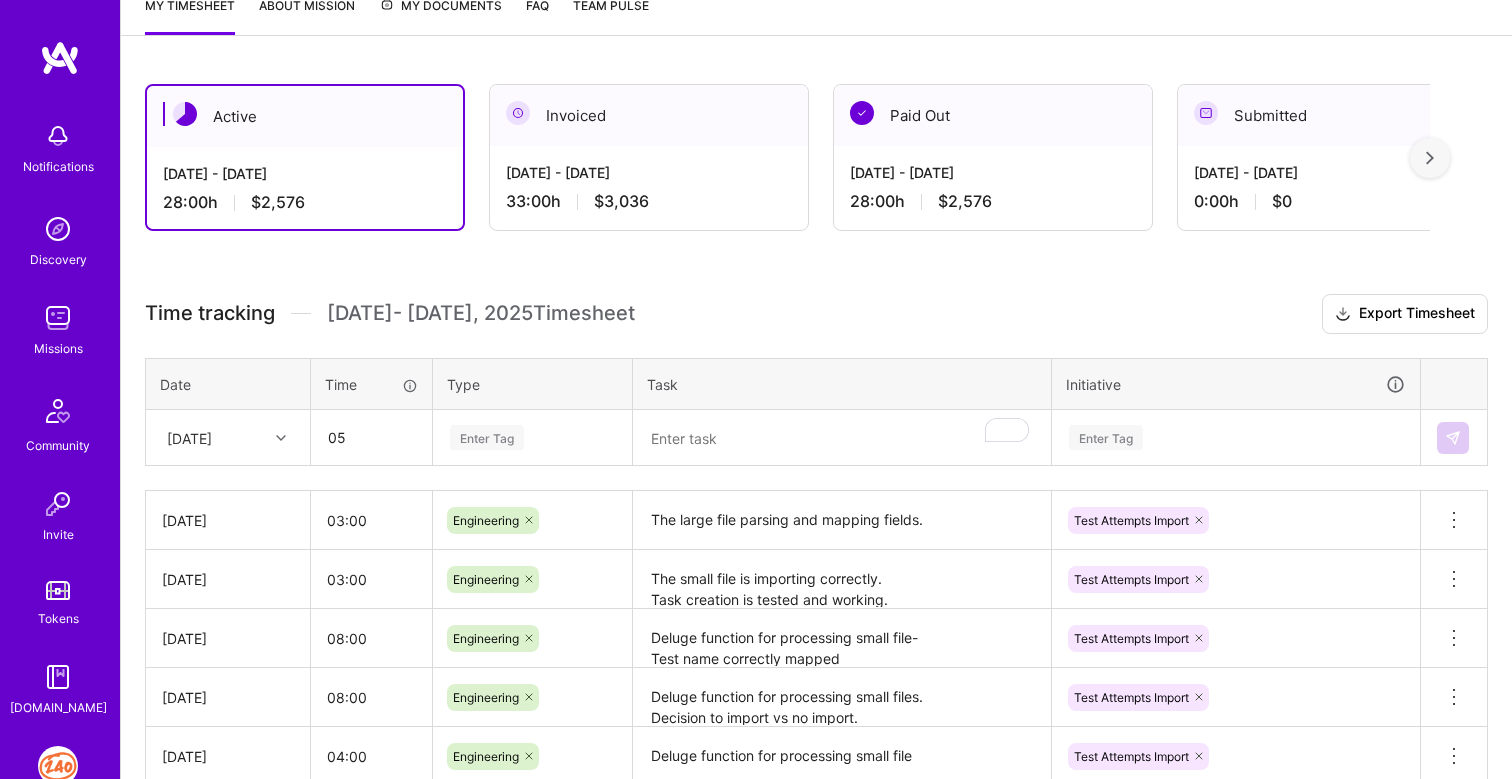 type on "05:00" 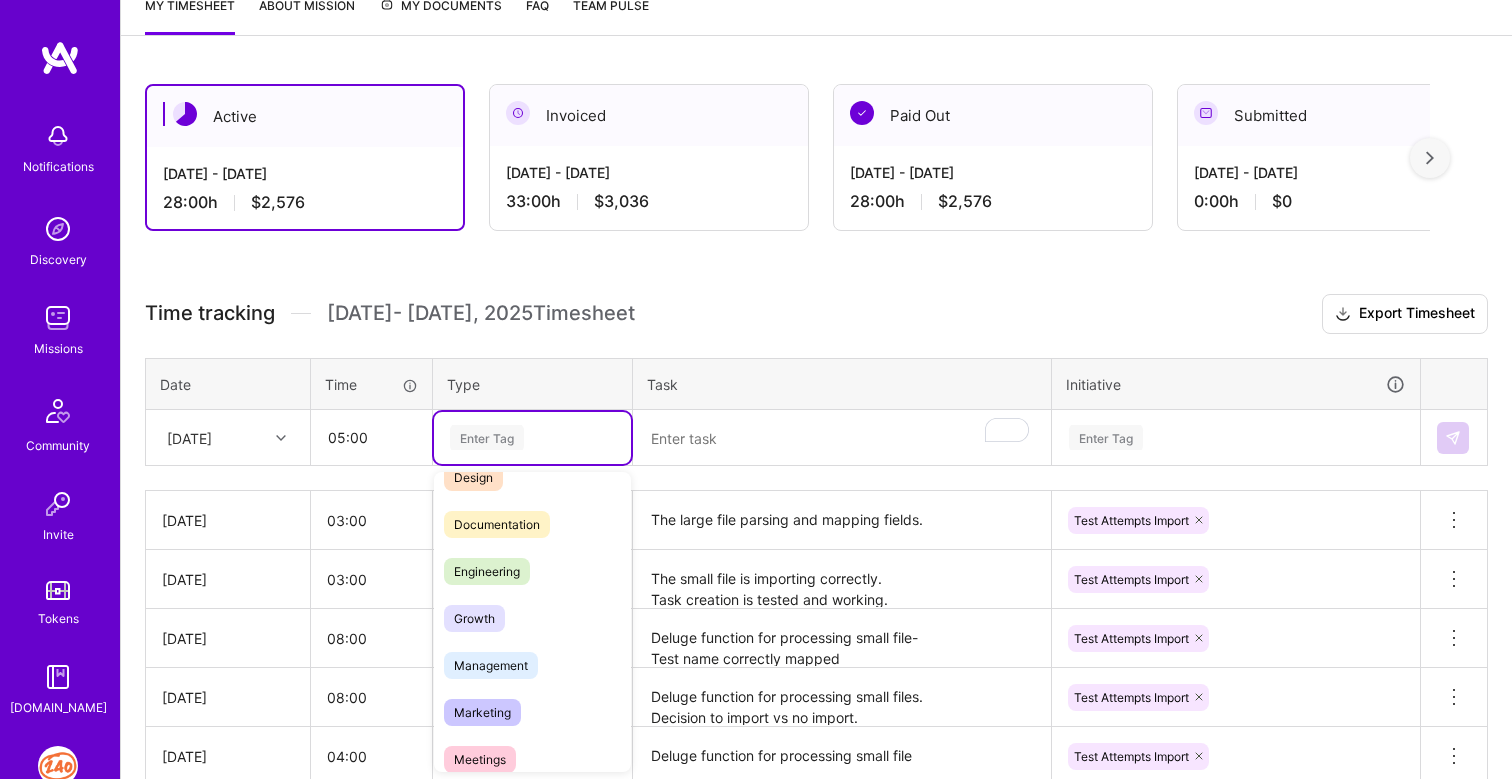 scroll, scrollTop: 59, scrollLeft: 0, axis: vertical 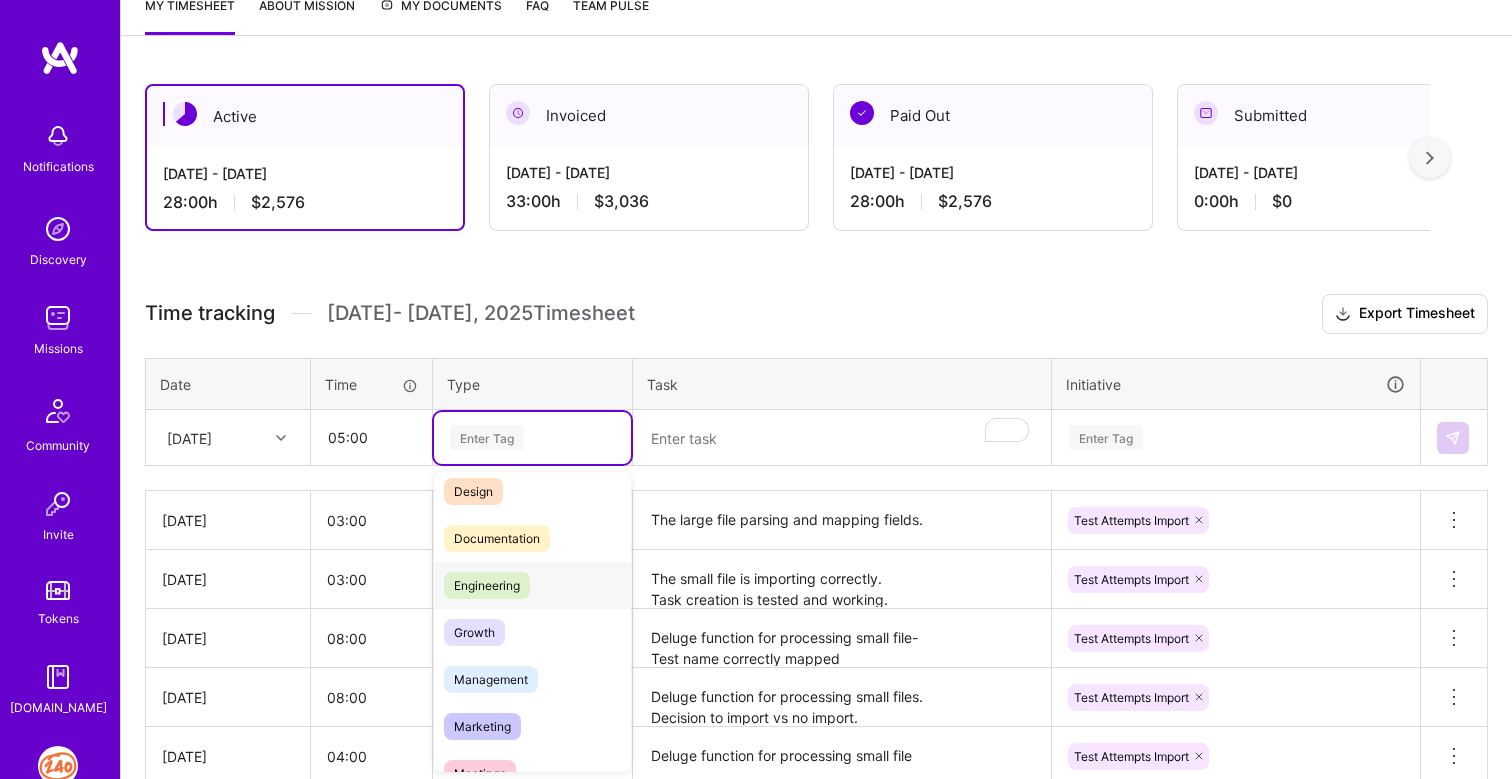 click on "Engineering" at bounding box center [487, 585] 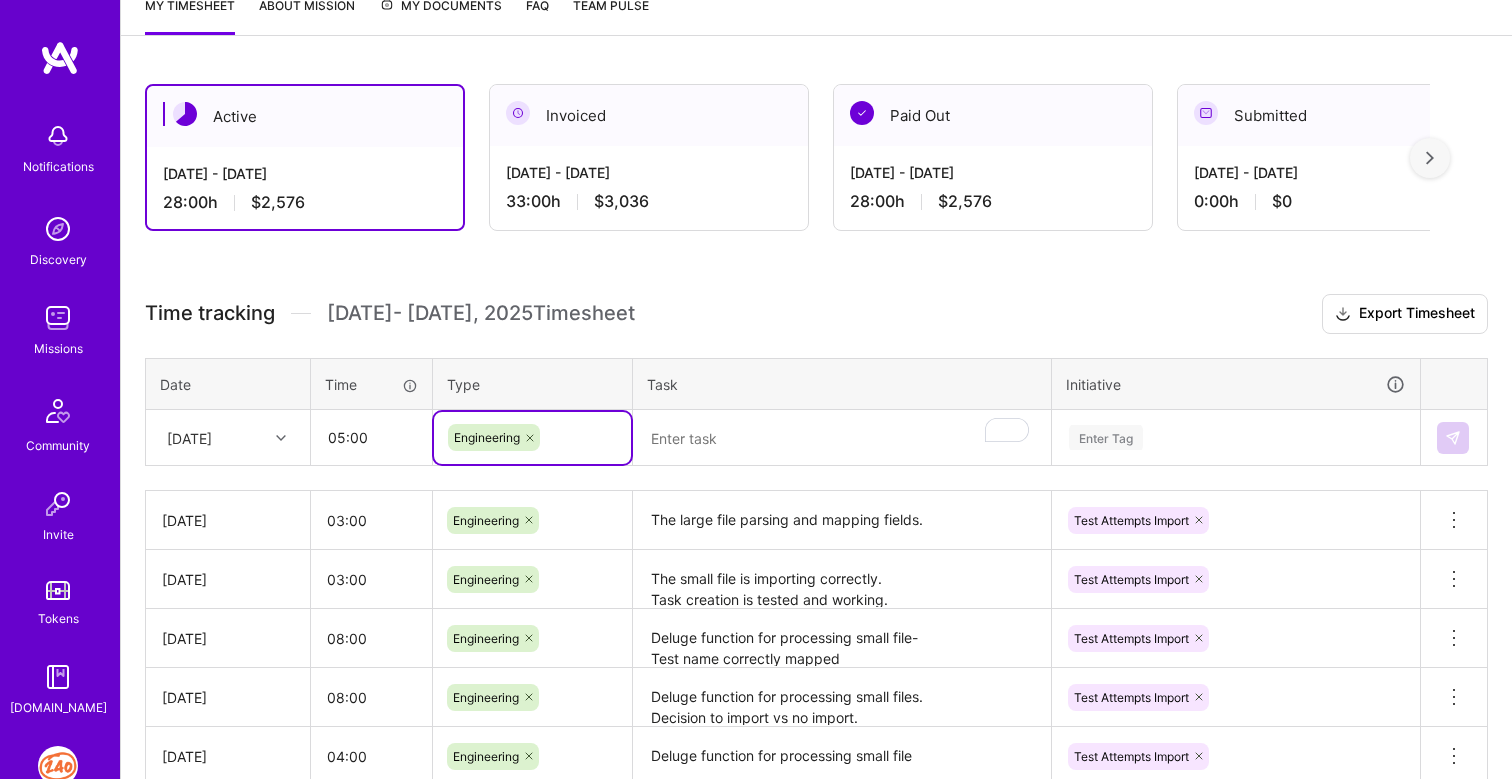 click at bounding box center [842, 438] 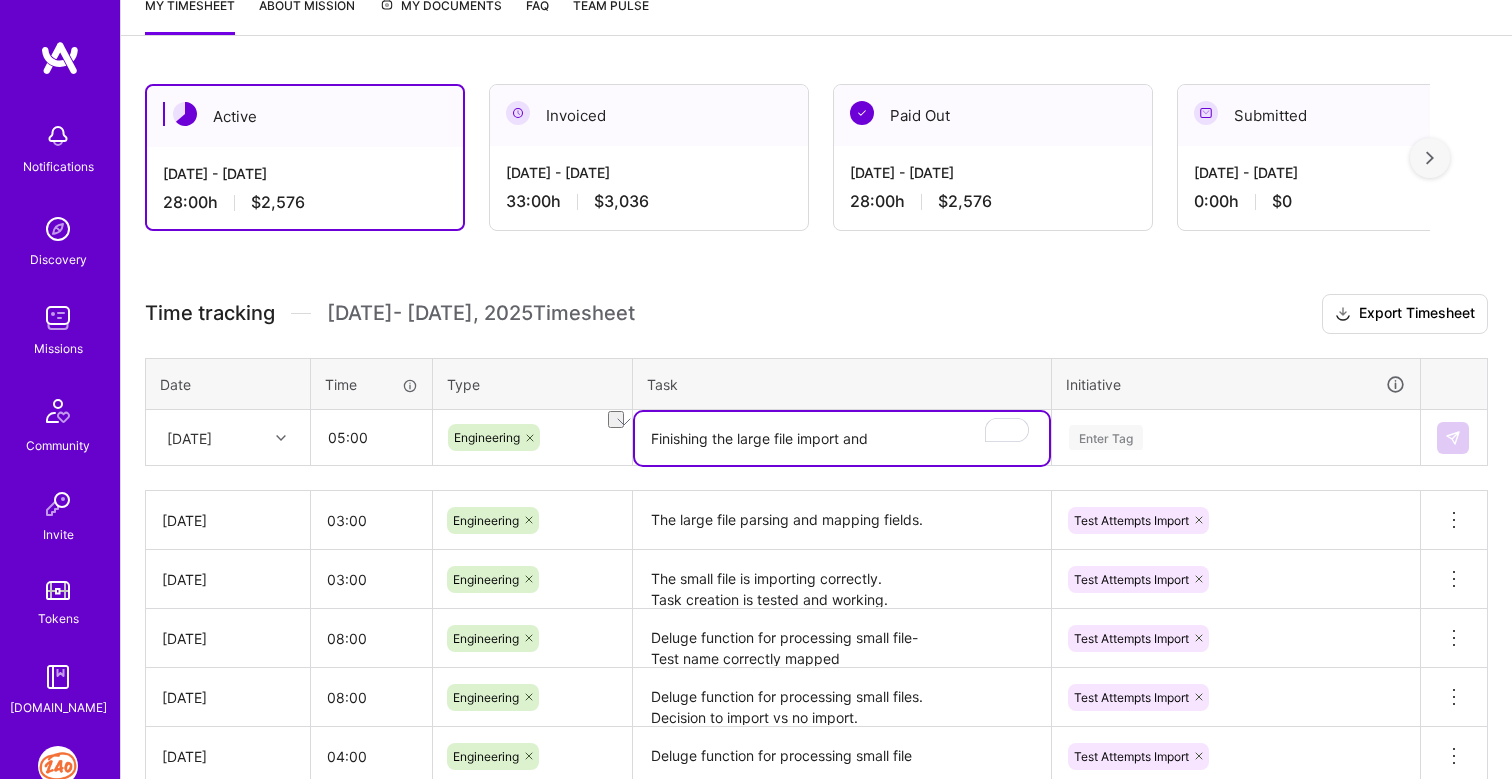 drag, startPoint x: 732, startPoint y: 435, endPoint x: 645, endPoint y: 441, distance: 87.20665 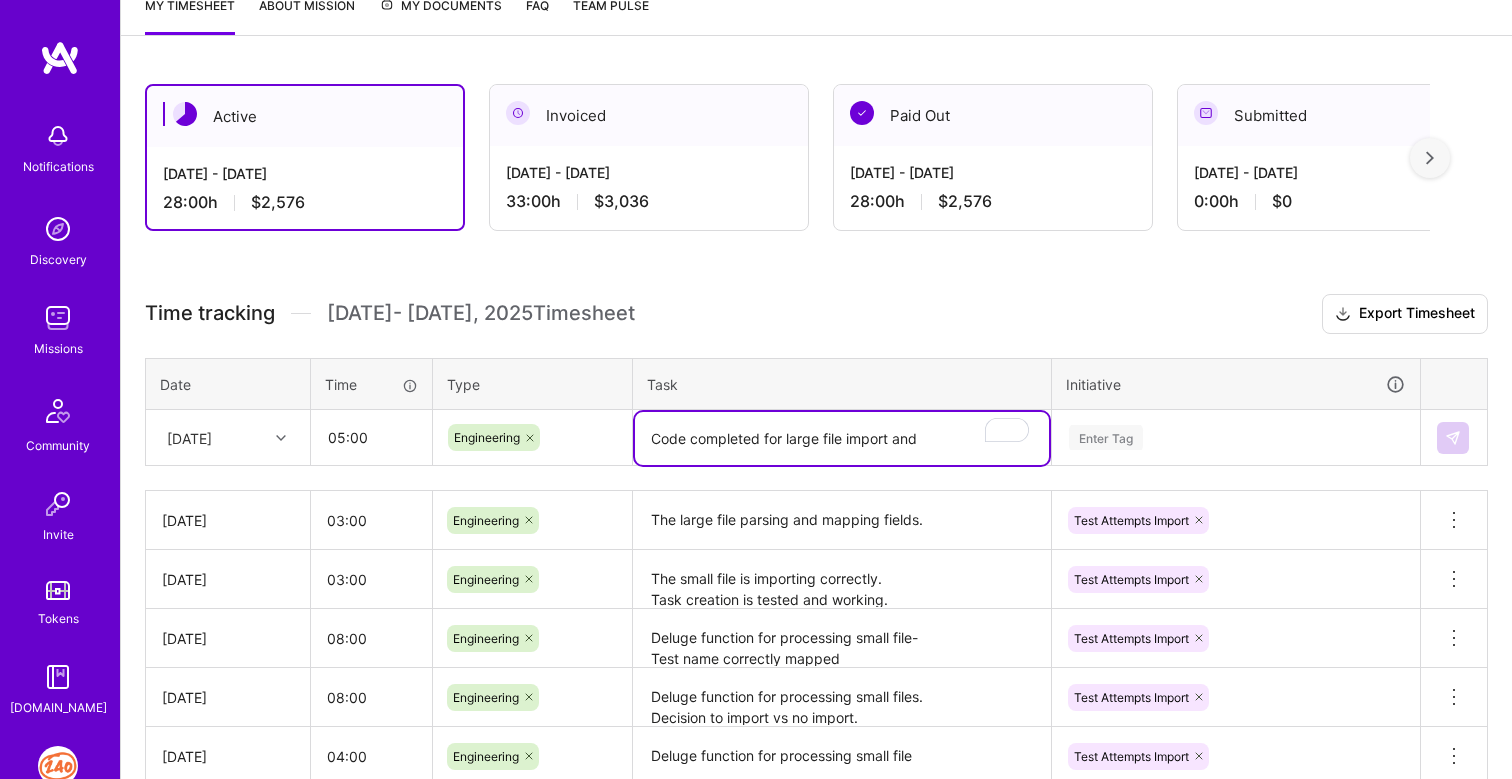 click on "Code completed for large file import and" at bounding box center [842, 438] 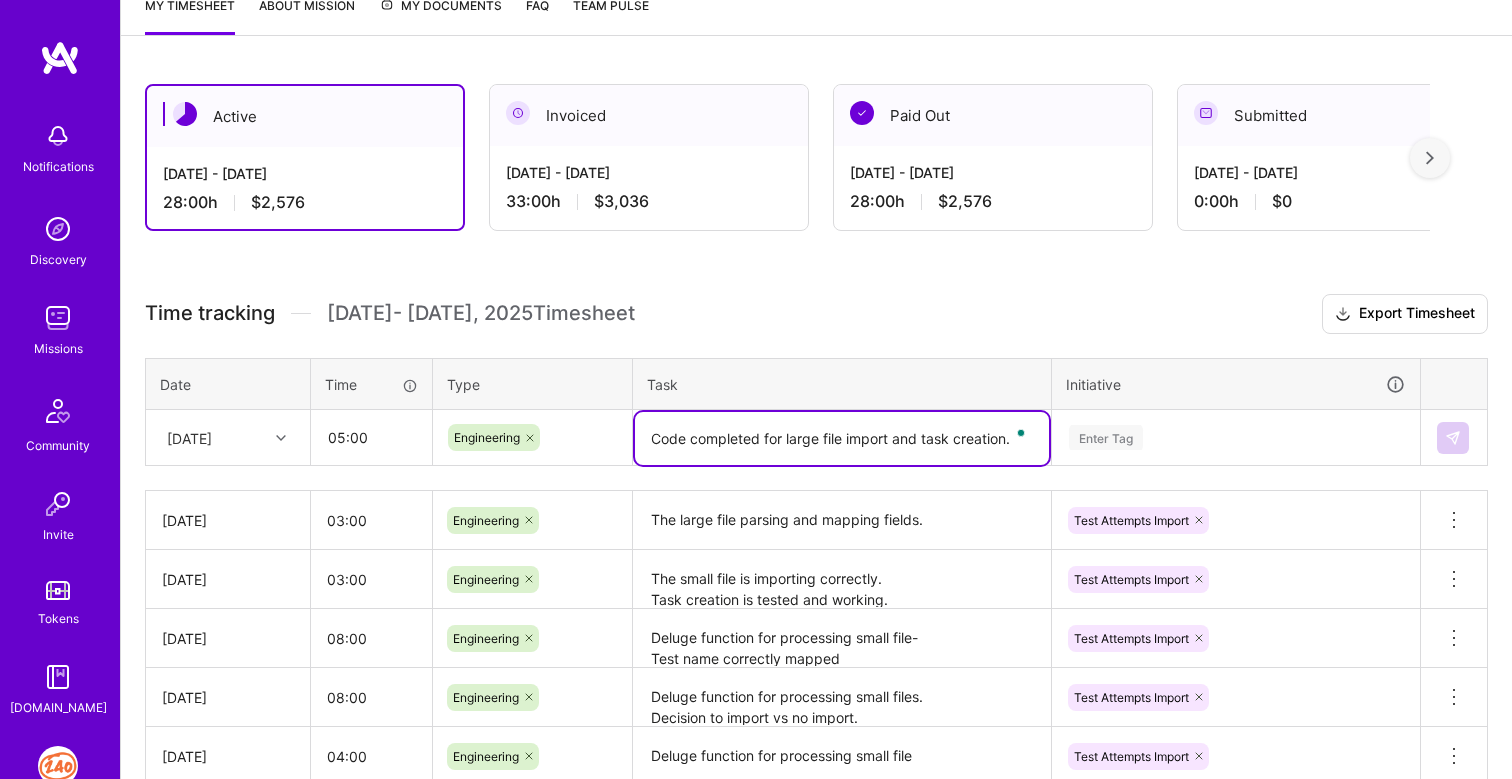 type on "Code completed for large file import and task creation." 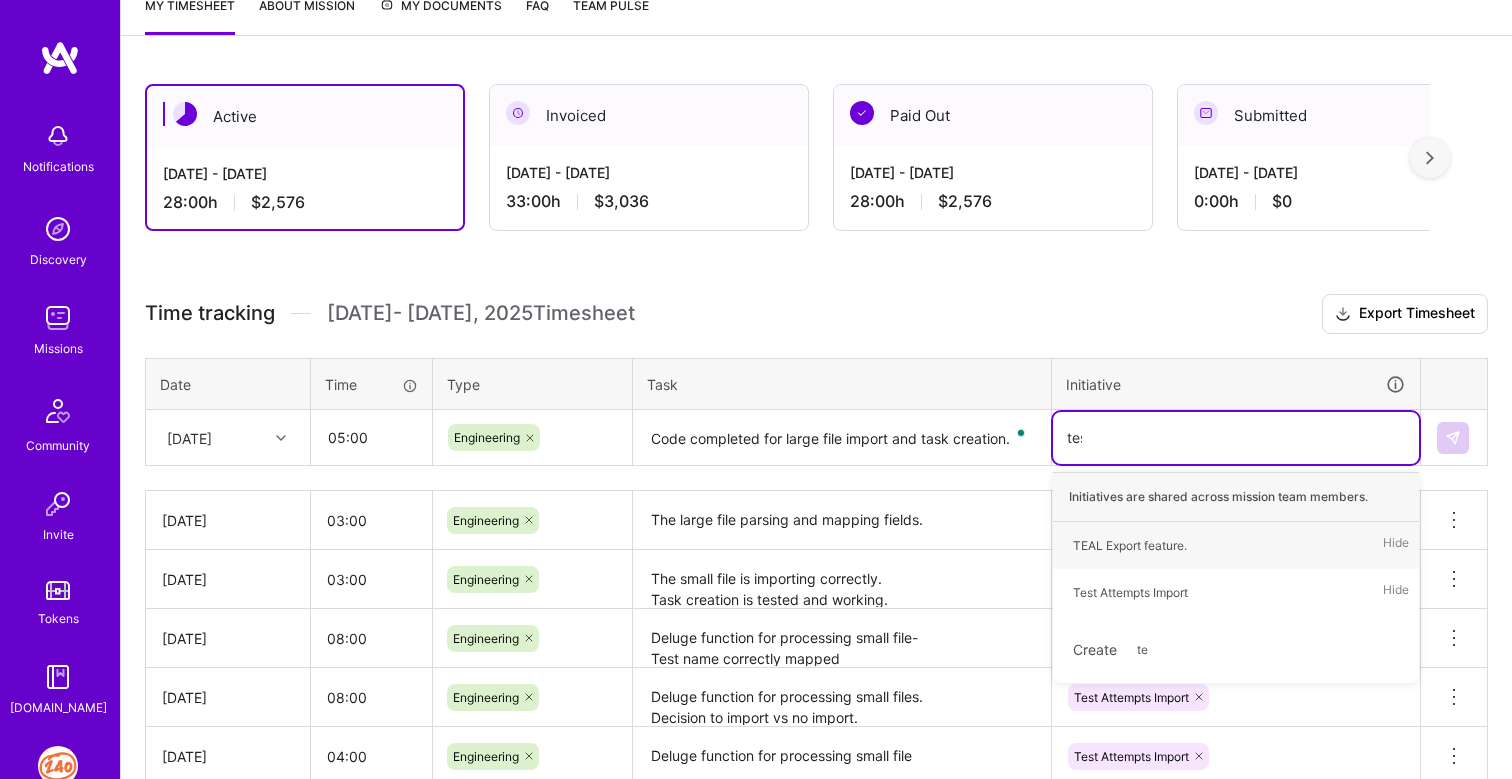 type on "test" 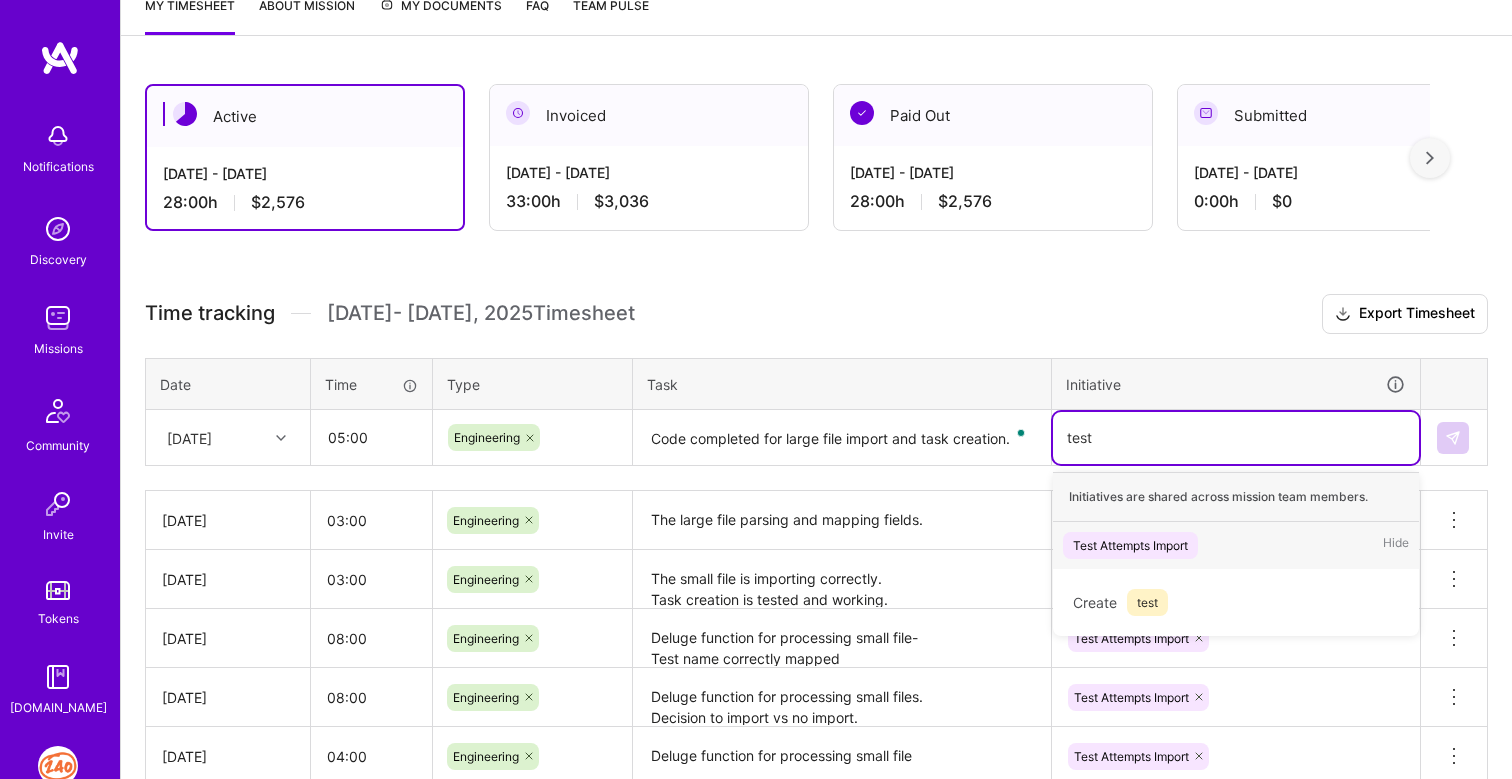 click on "Test Attempts Import" at bounding box center [1130, 545] 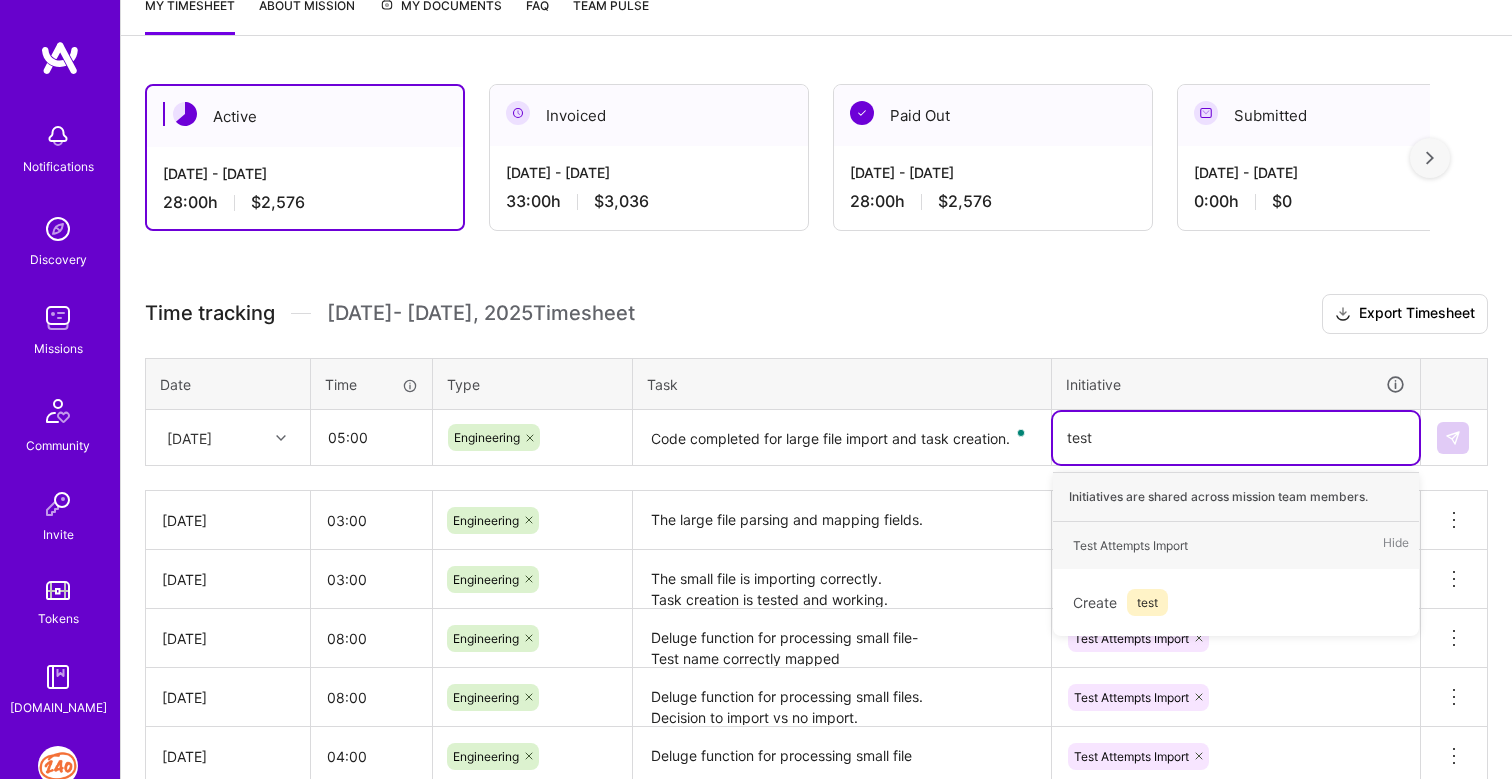 type 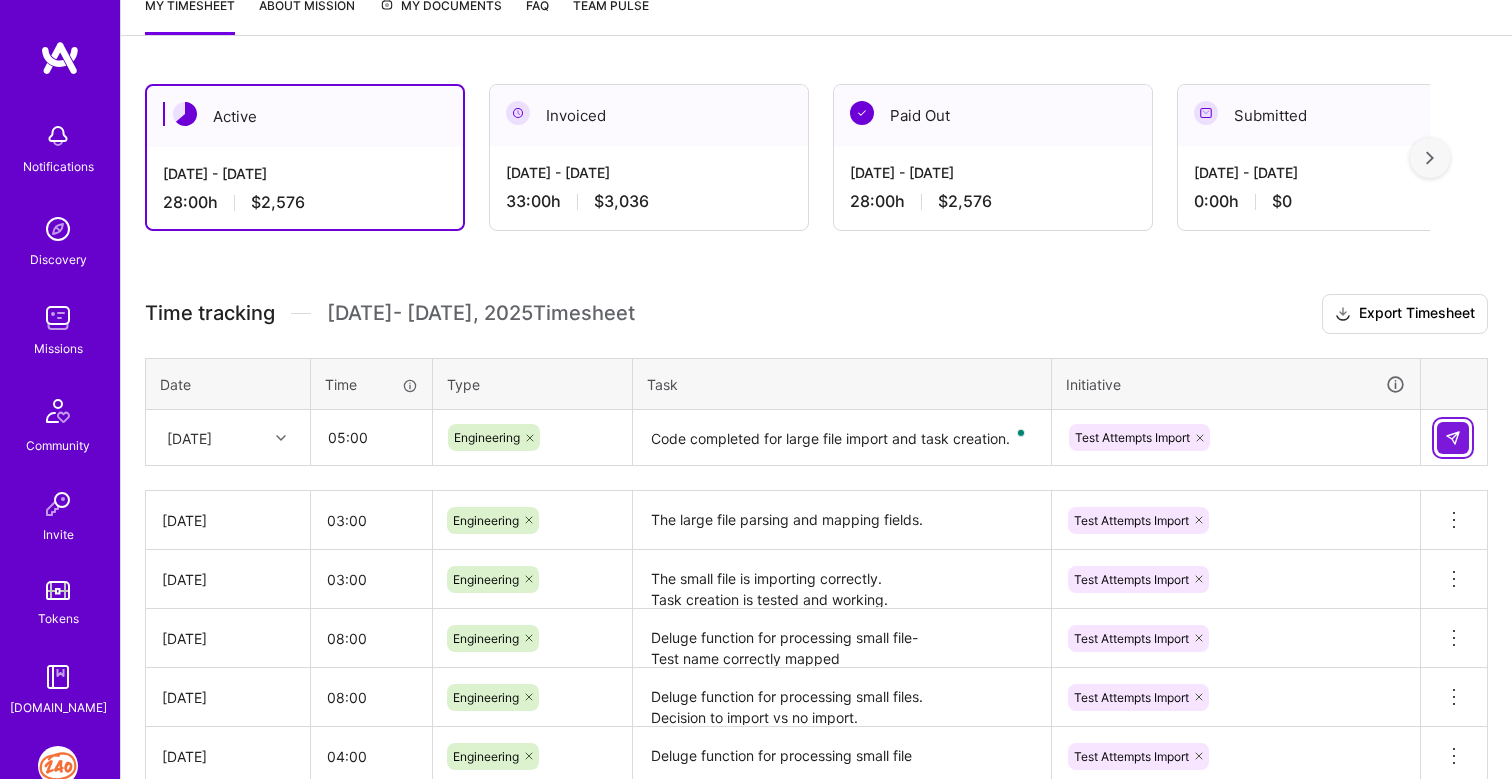 click at bounding box center [1453, 438] 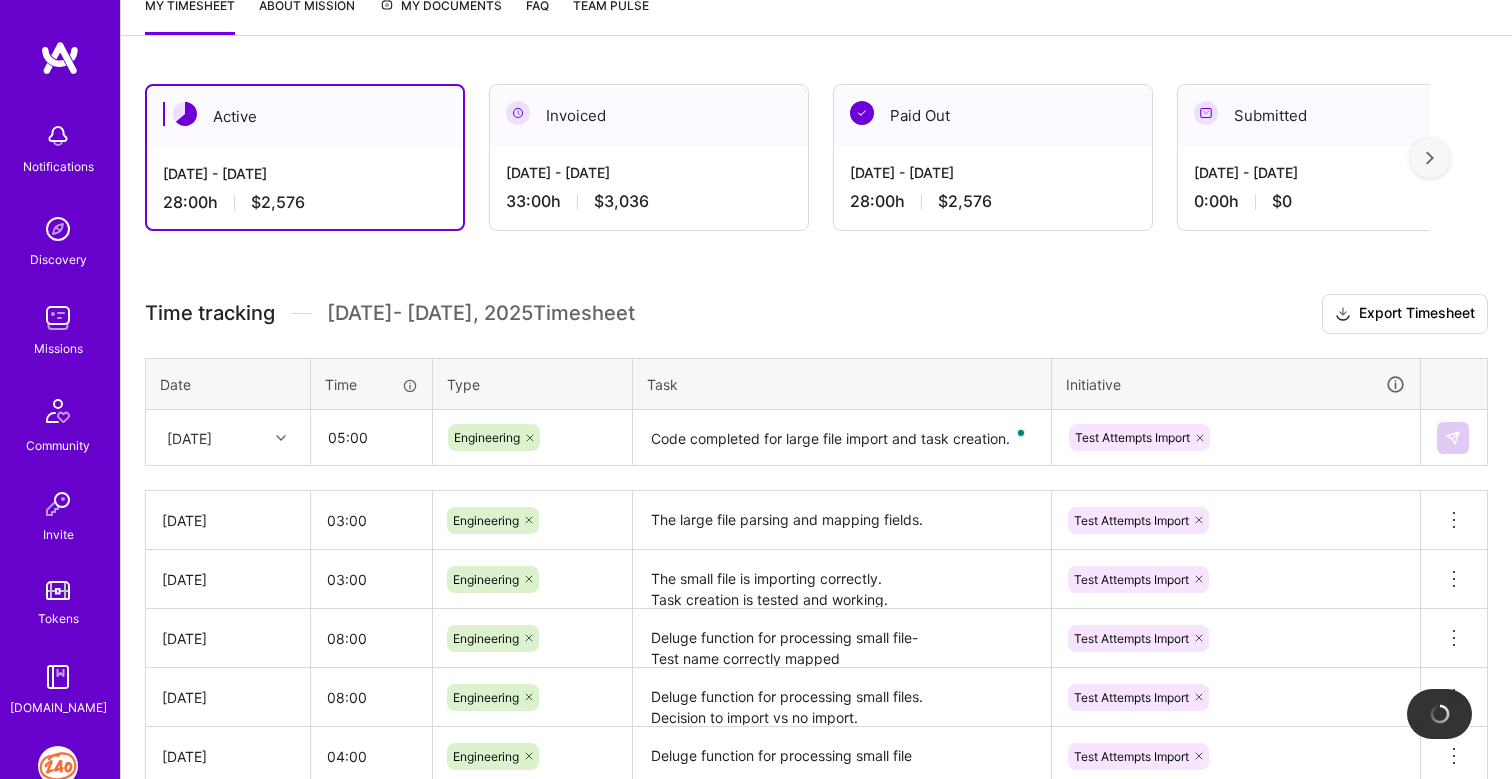 type 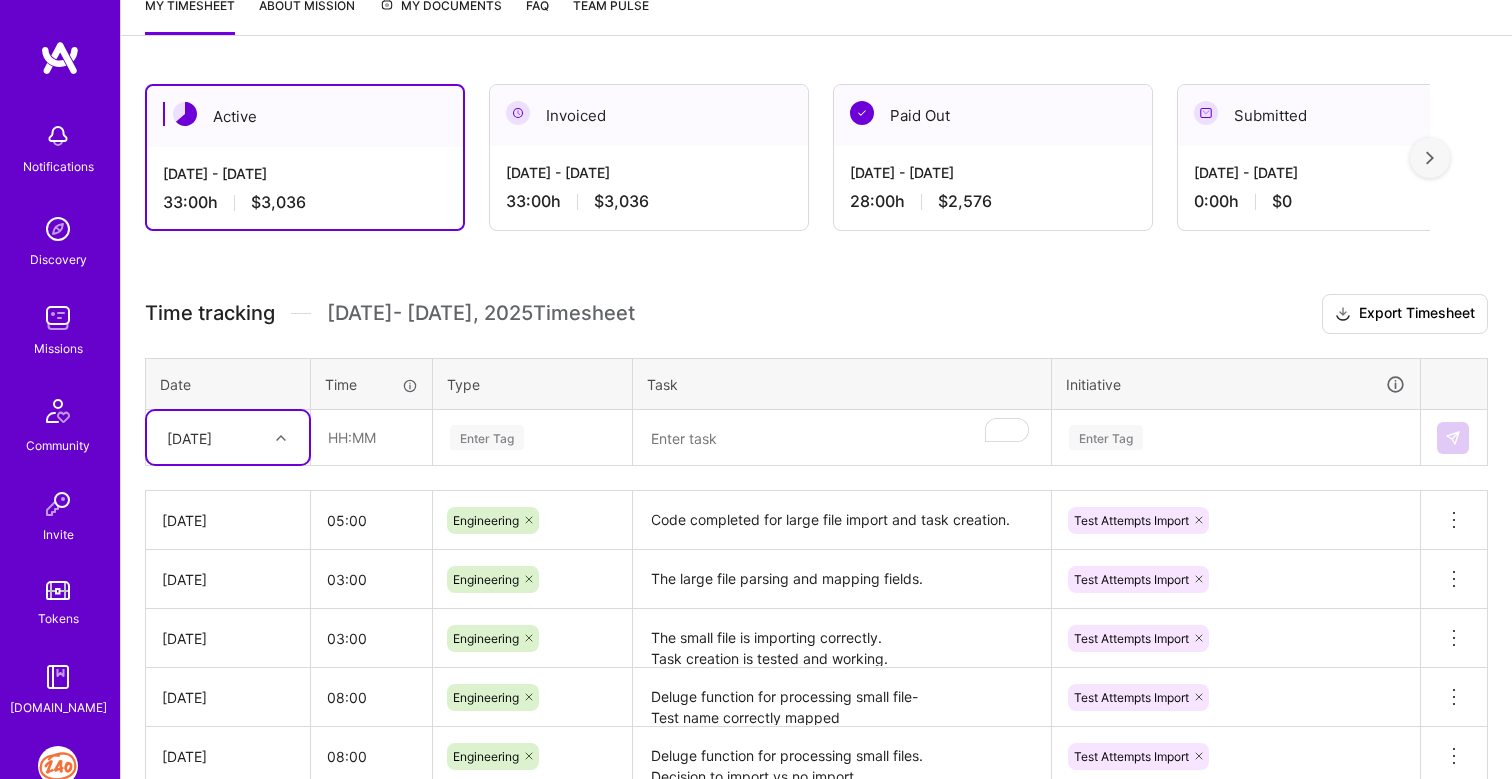 click on "[DATE]" at bounding box center [212, 437] 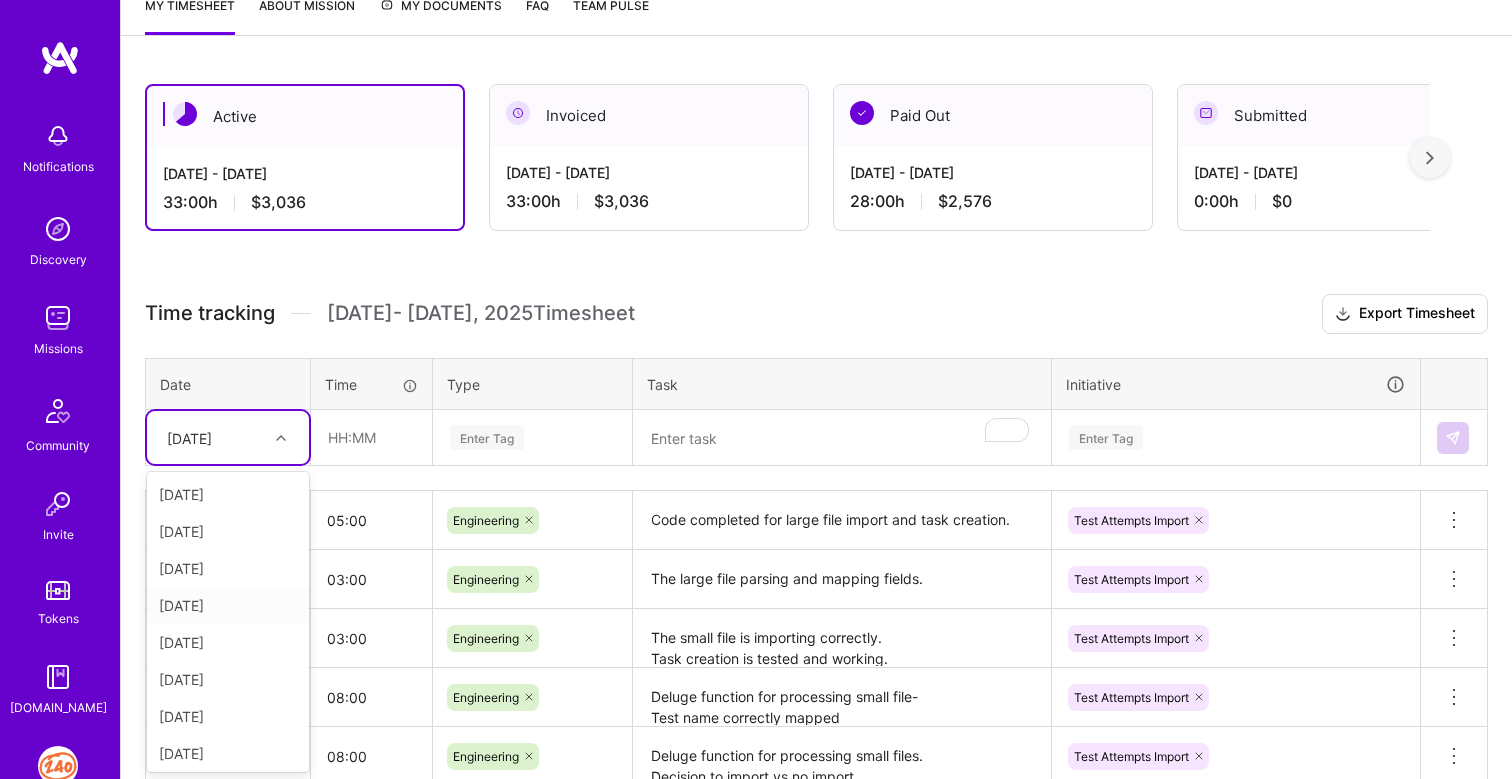 scroll, scrollTop: 78, scrollLeft: 0, axis: vertical 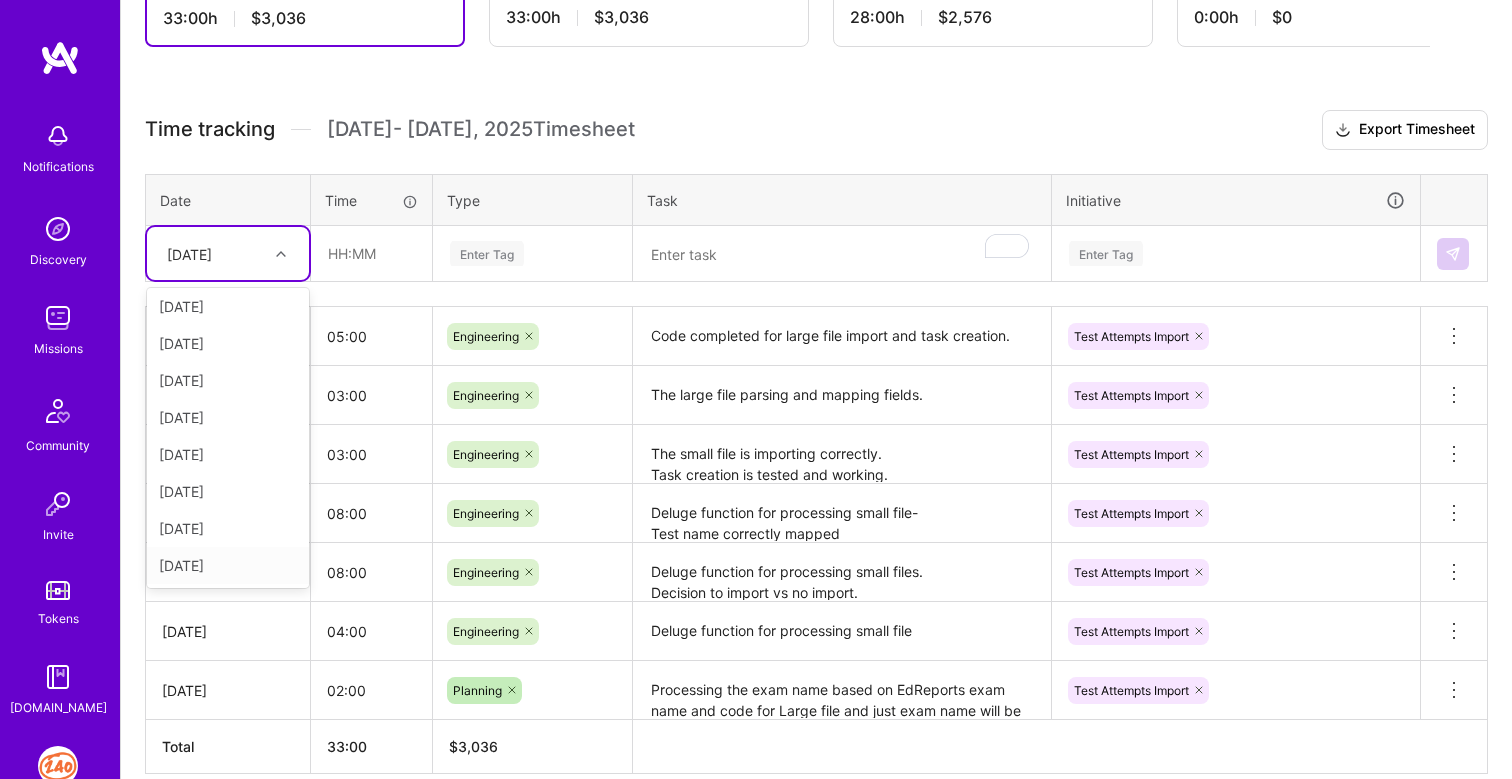 click on "[DATE]" at bounding box center (228, 565) 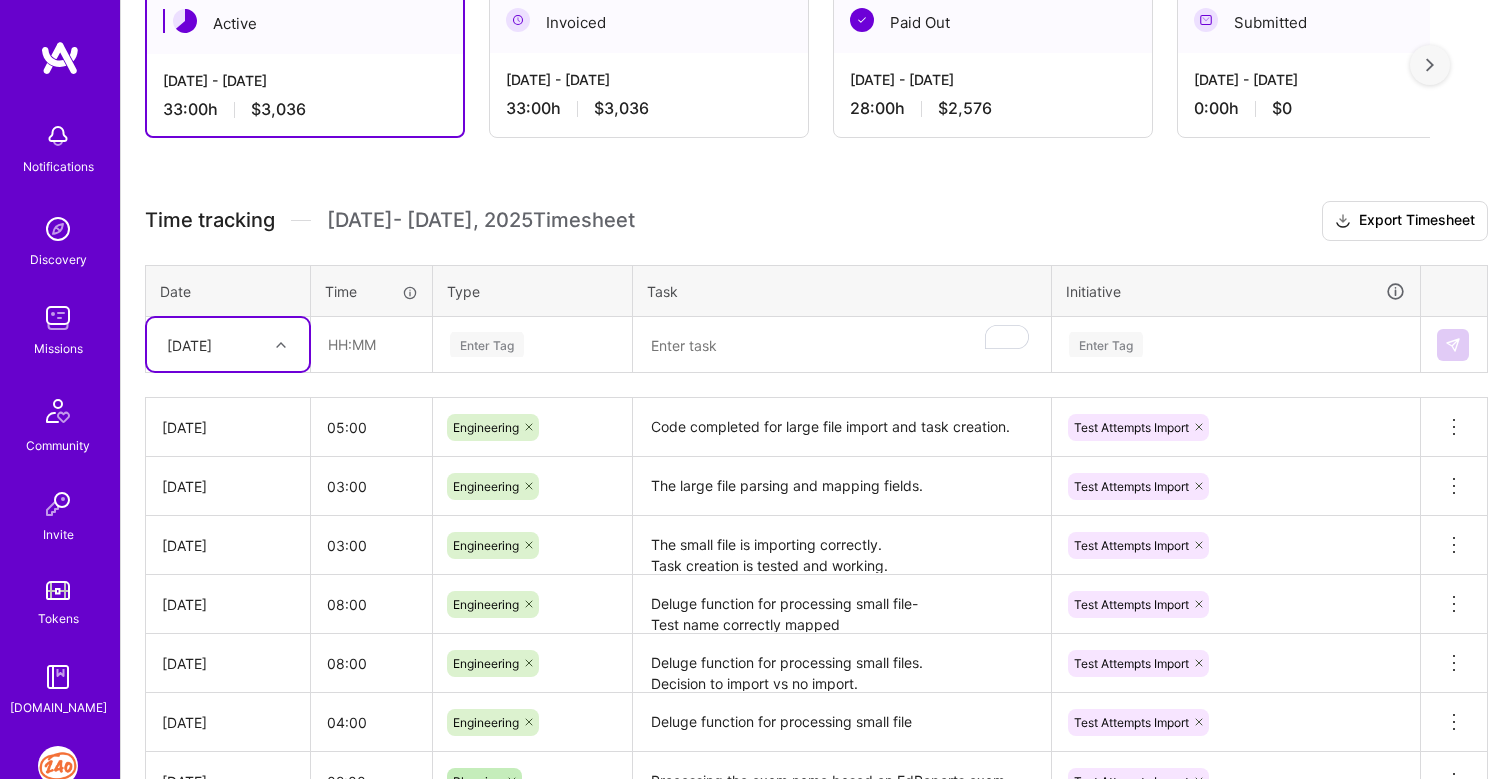 scroll, scrollTop: 374, scrollLeft: 0, axis: vertical 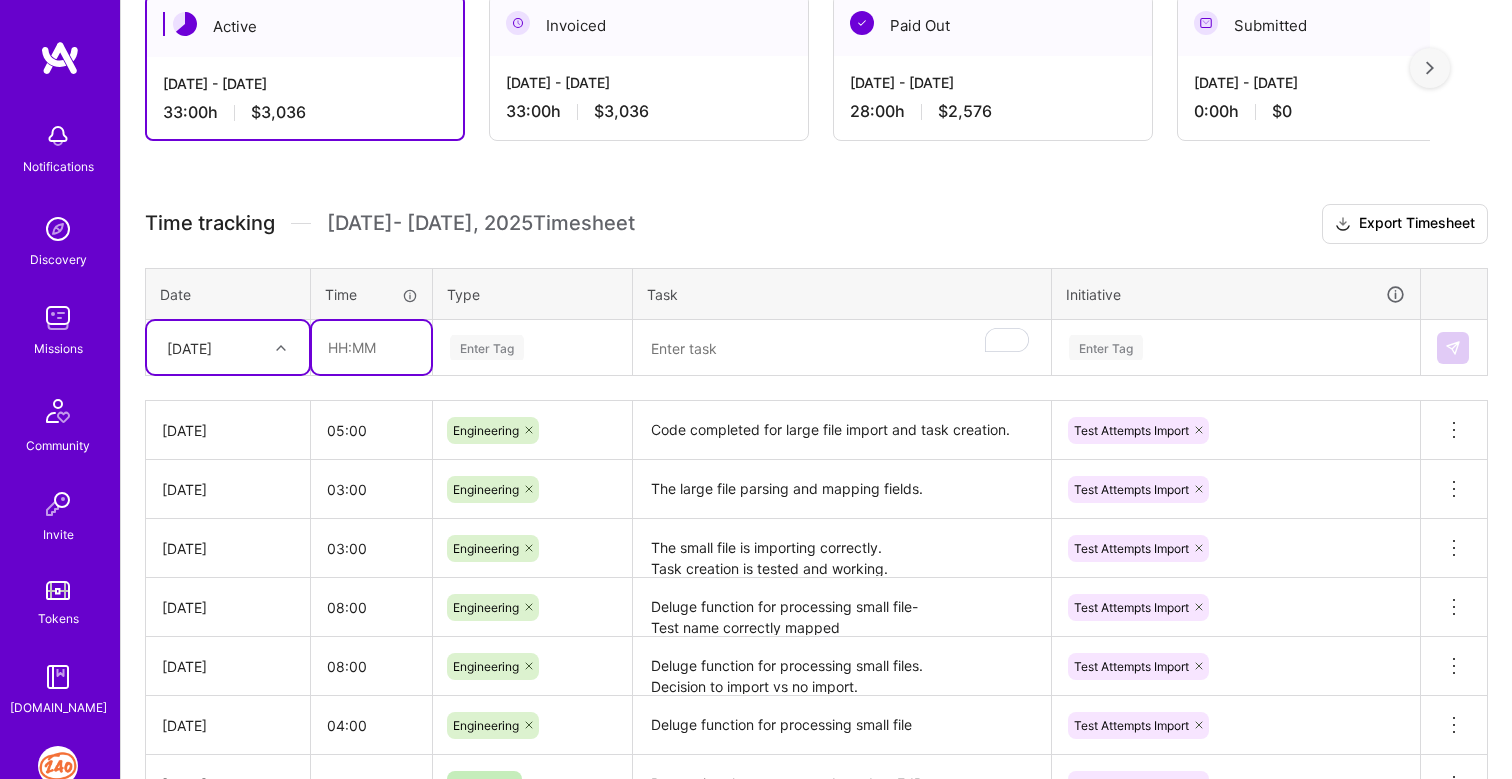 click at bounding box center [371, 347] 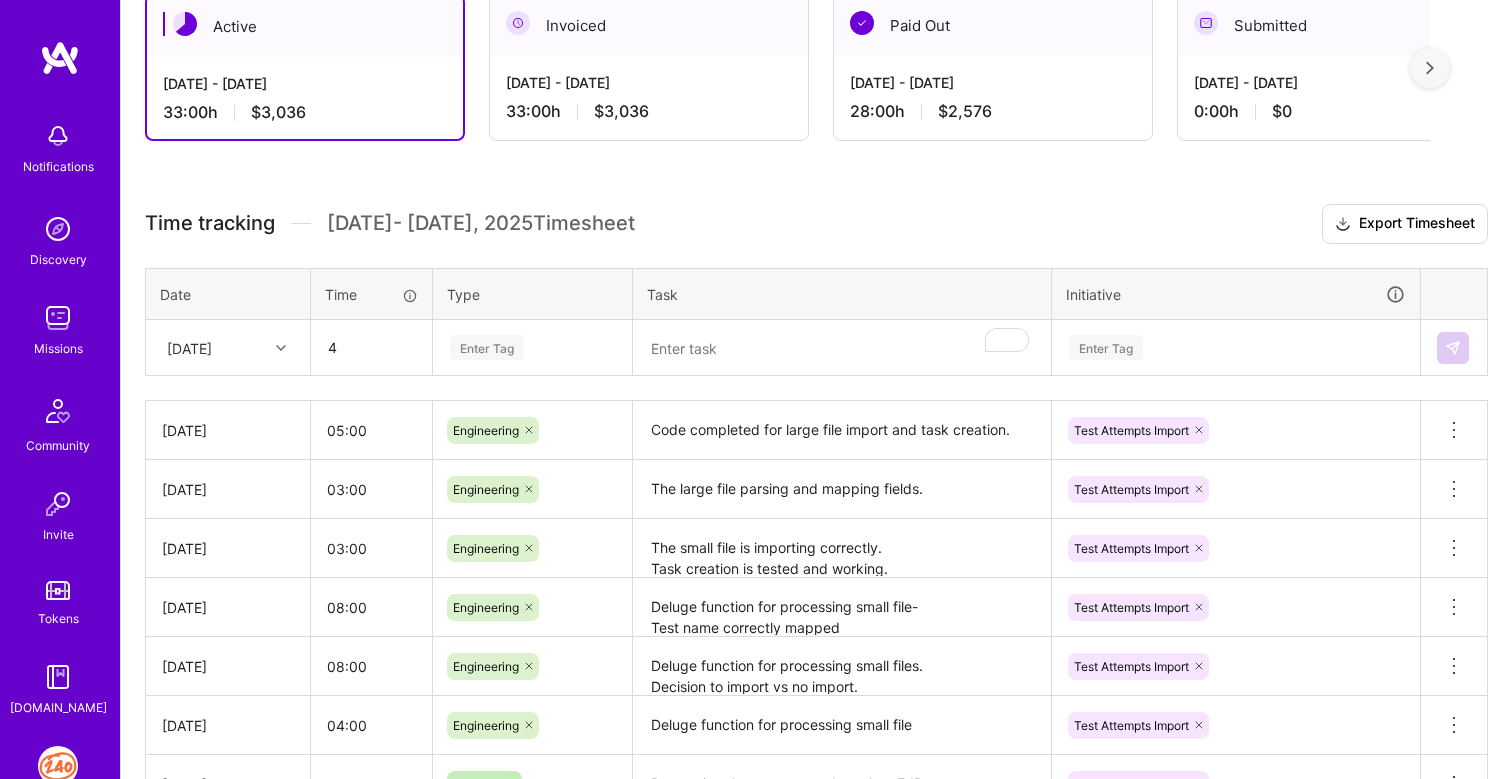 type on "04:00" 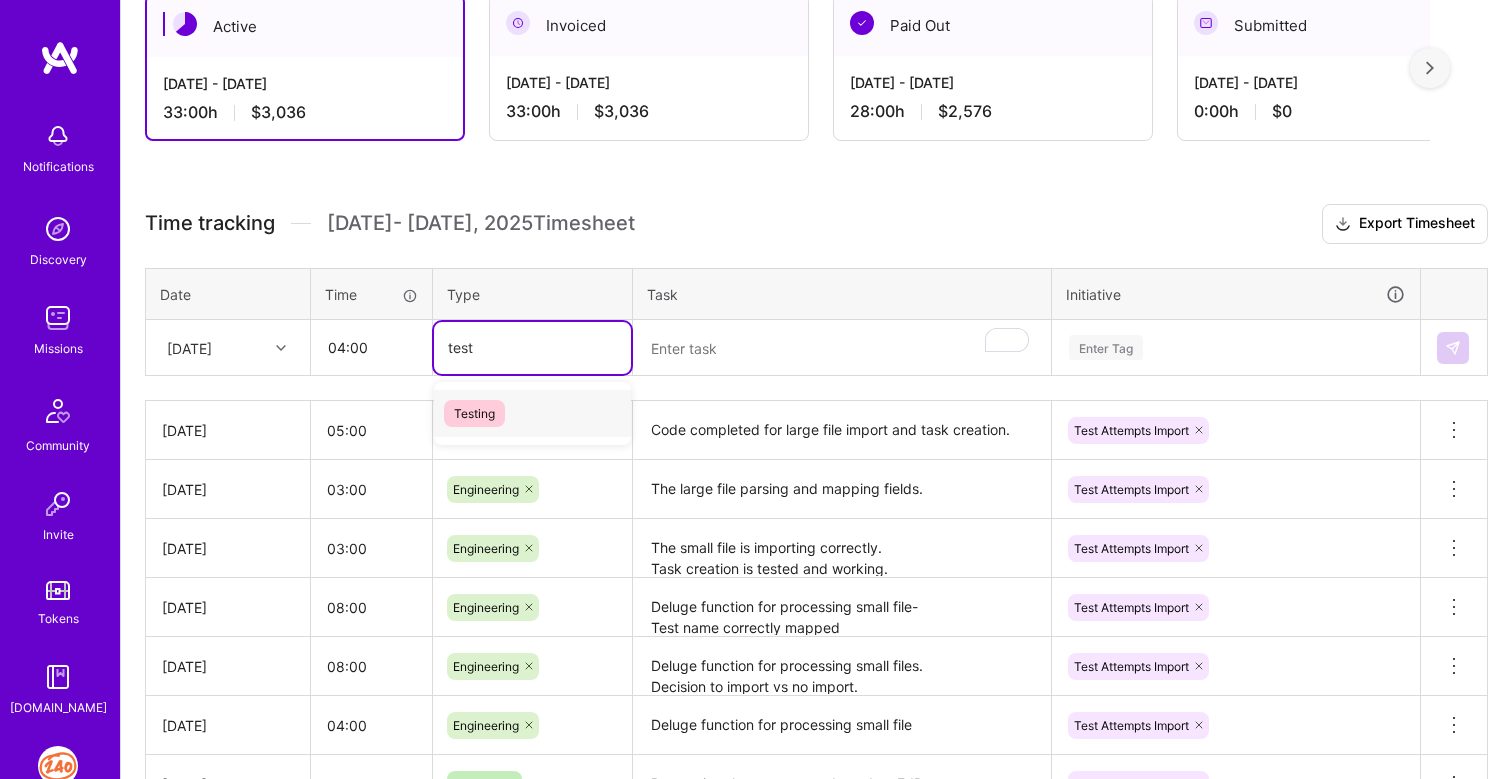 type on "test" 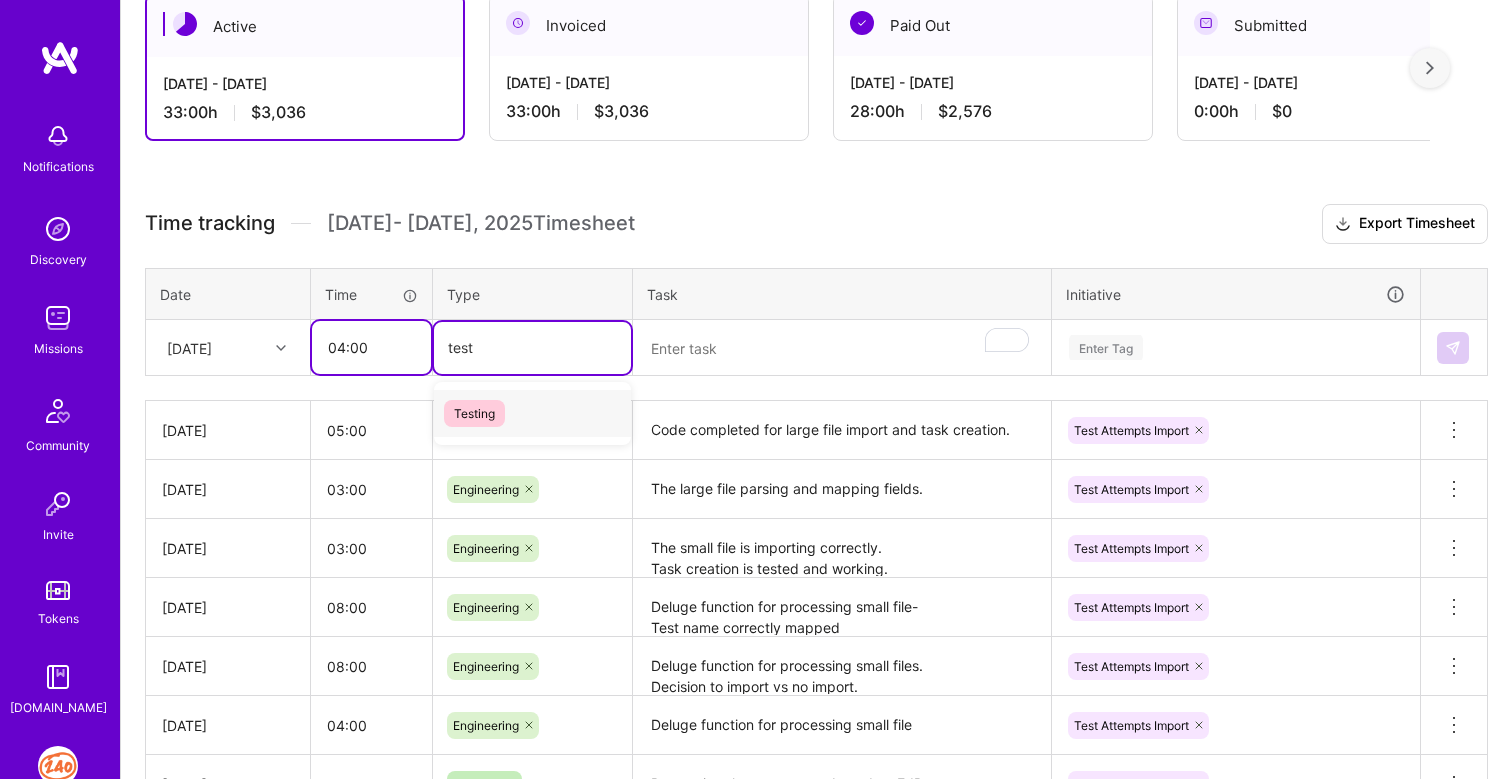 type 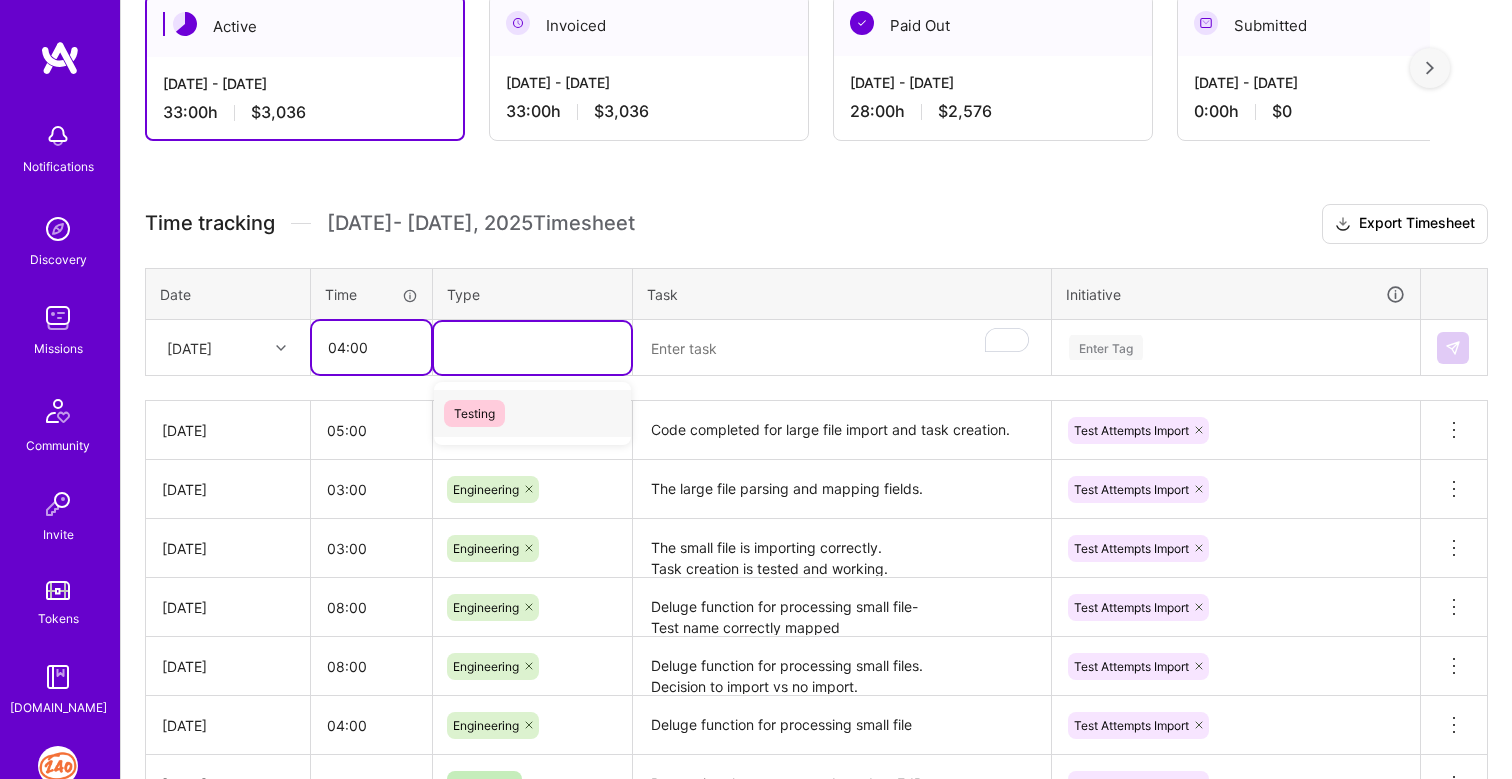 click on "04:00" at bounding box center (371, 347) 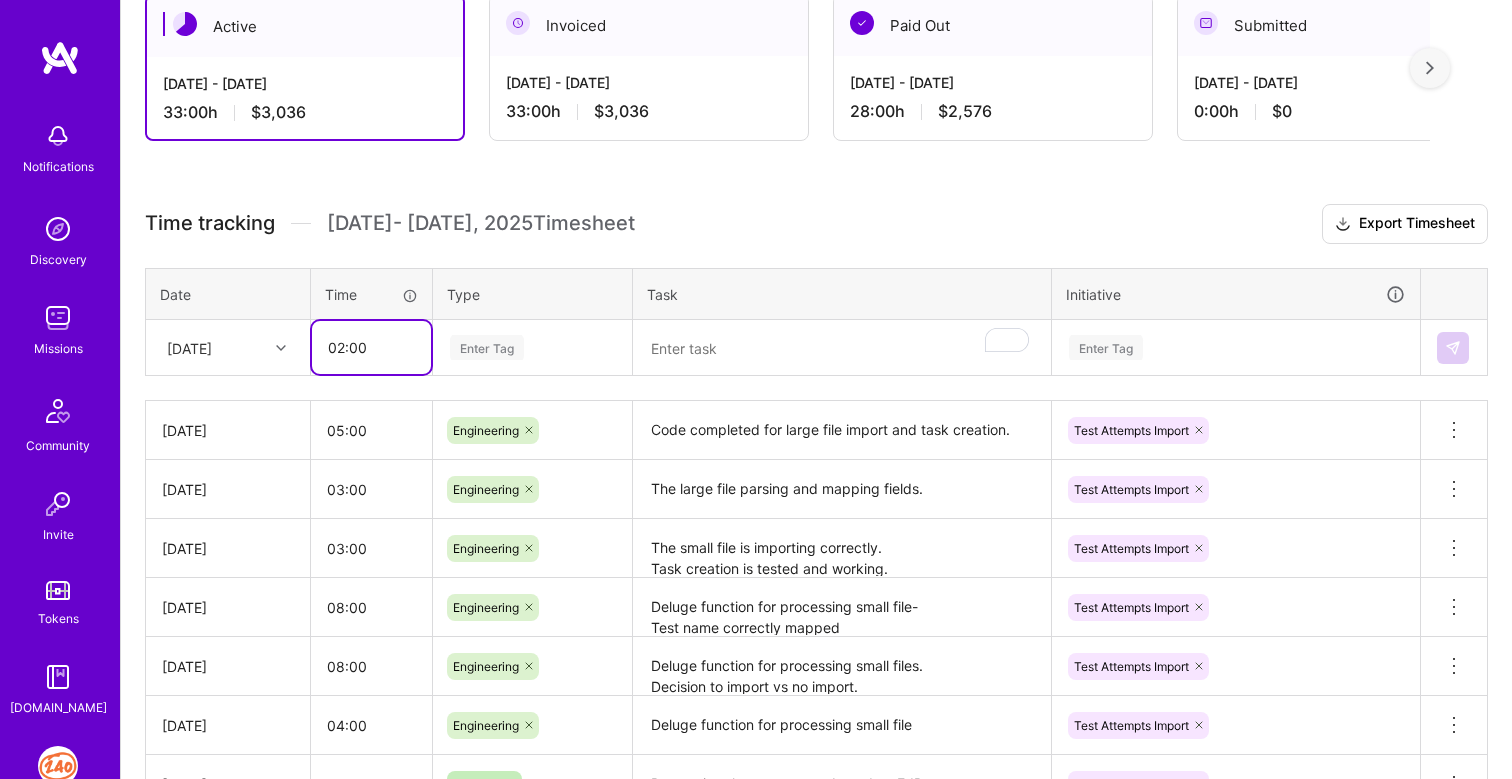 type on "02:00" 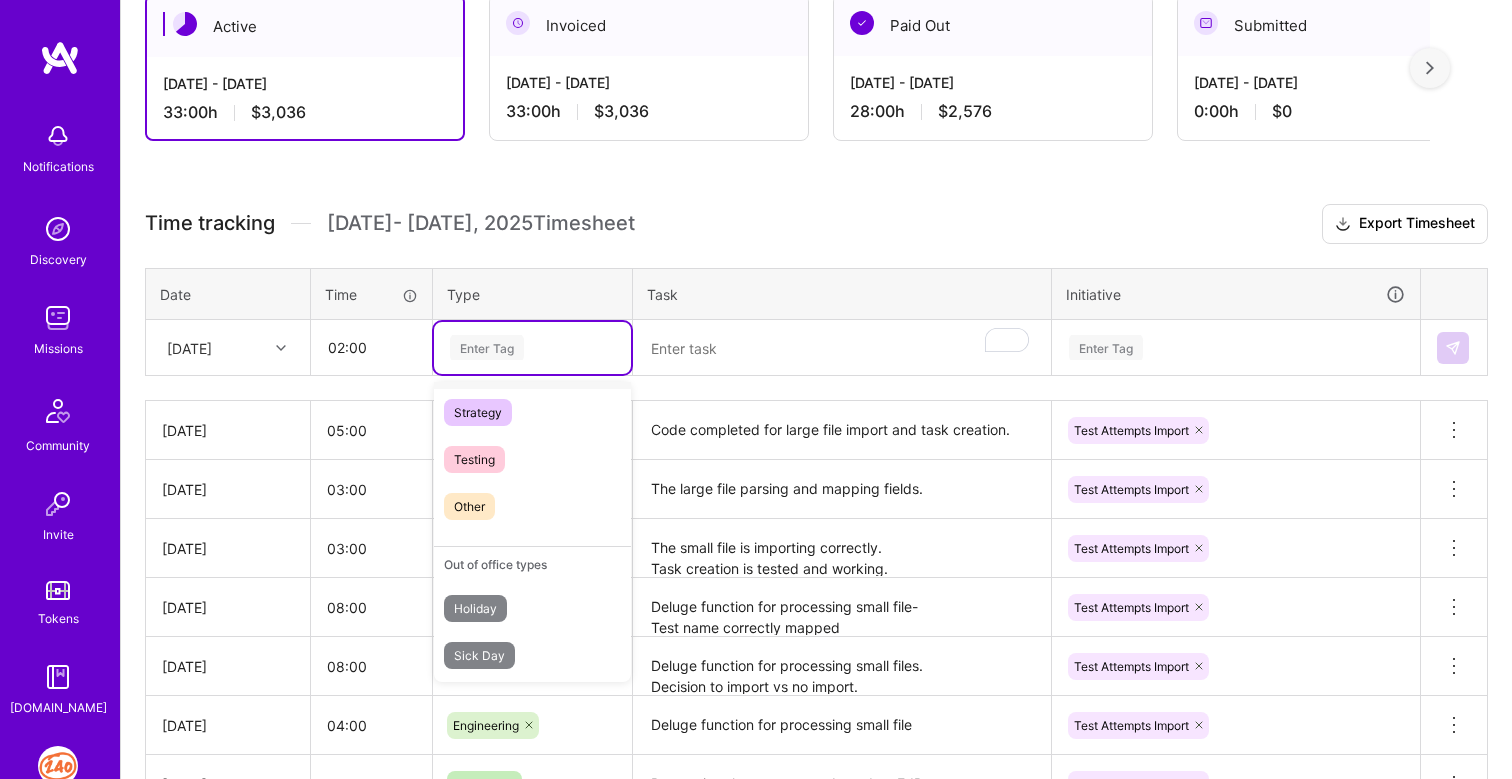 scroll, scrollTop: 570, scrollLeft: 0, axis: vertical 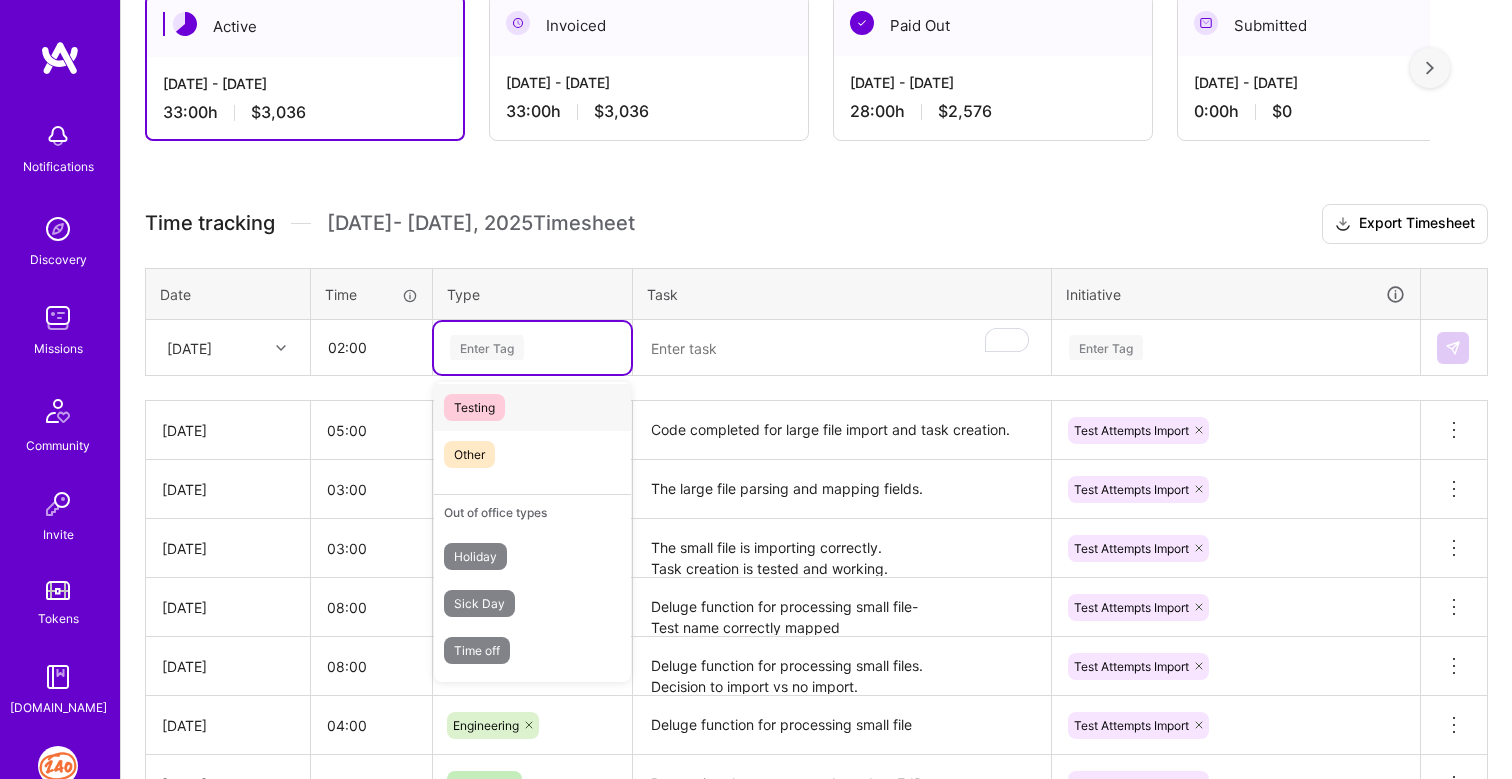 click on "Testing" at bounding box center (474, 407) 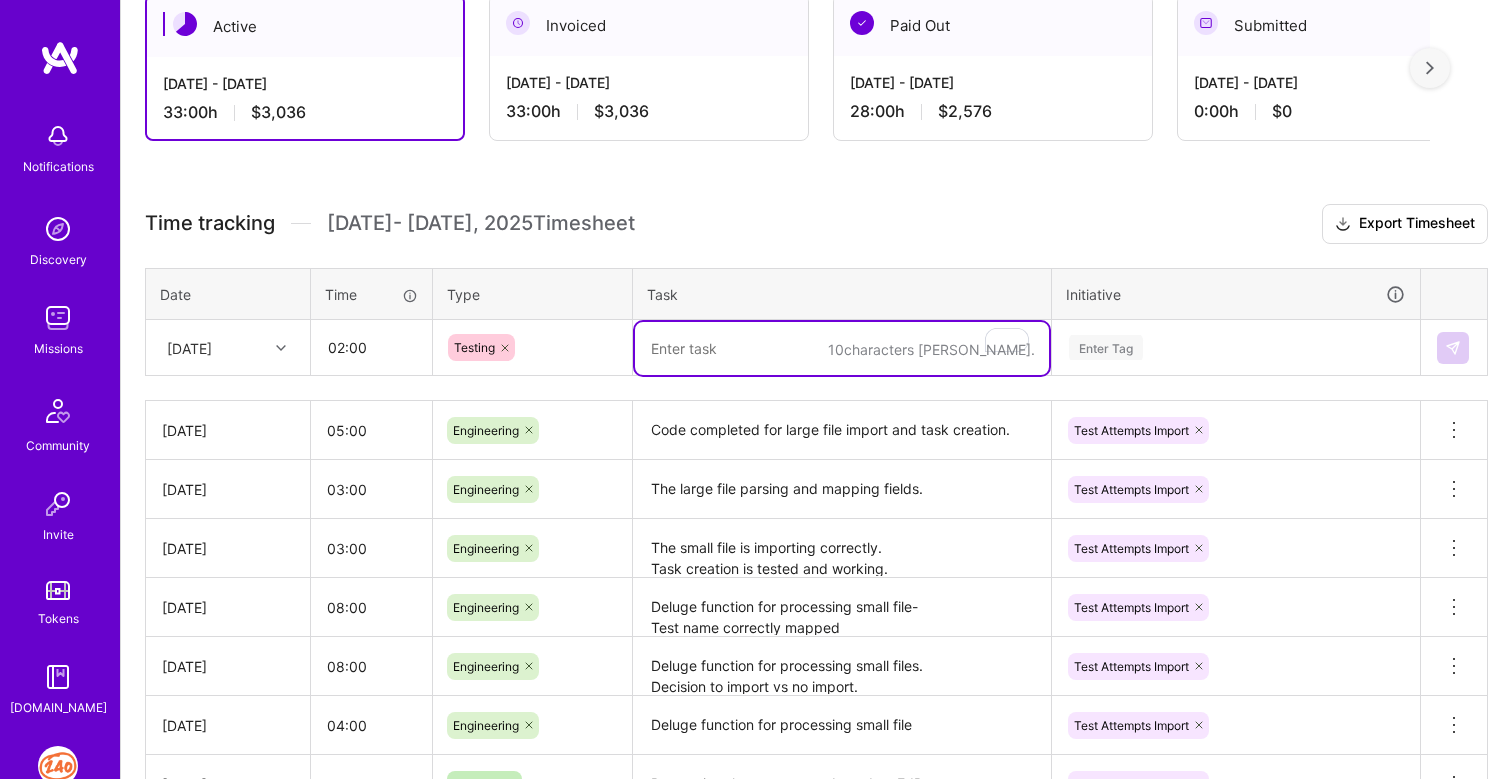 click at bounding box center [842, 348] 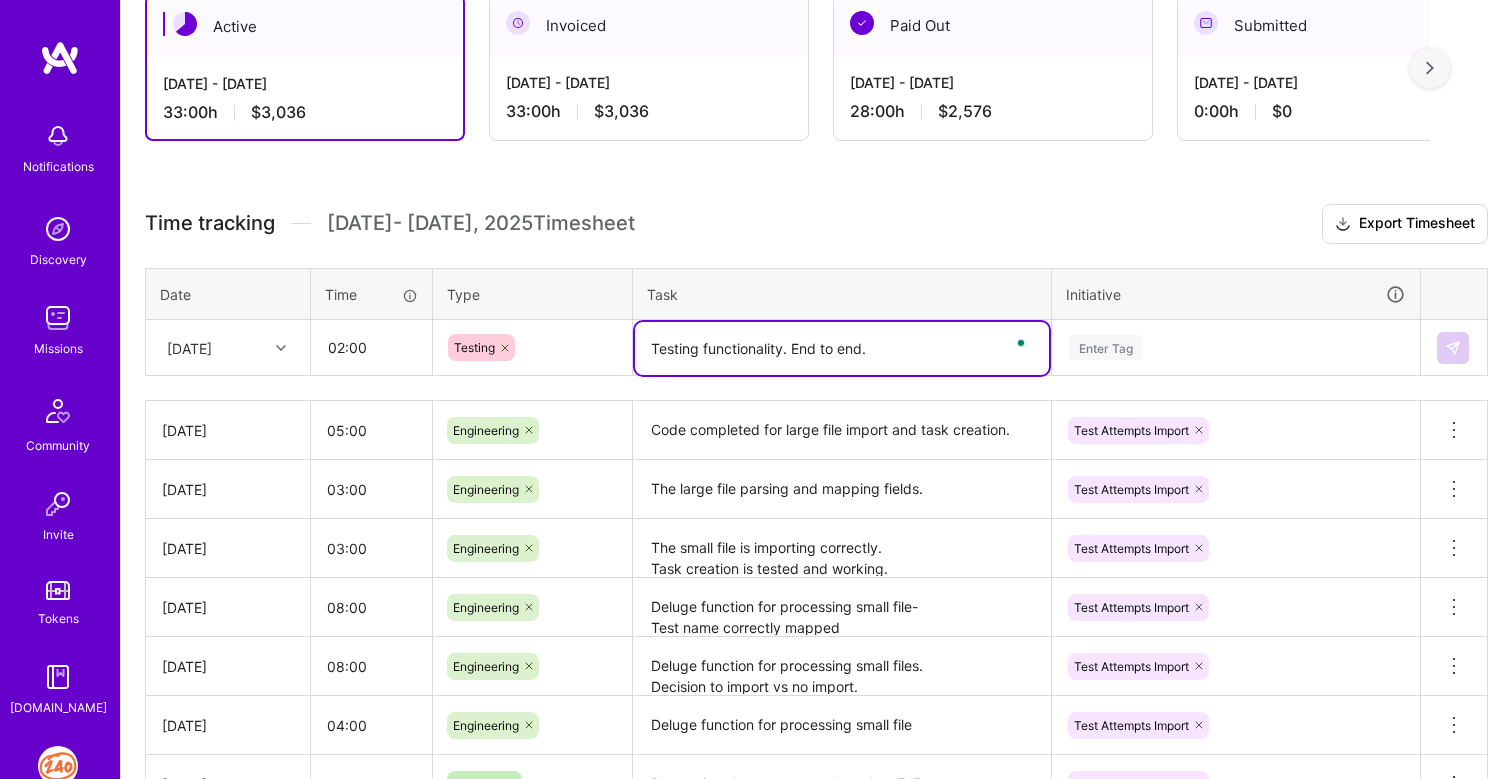 type on "Testing functionality. End to end." 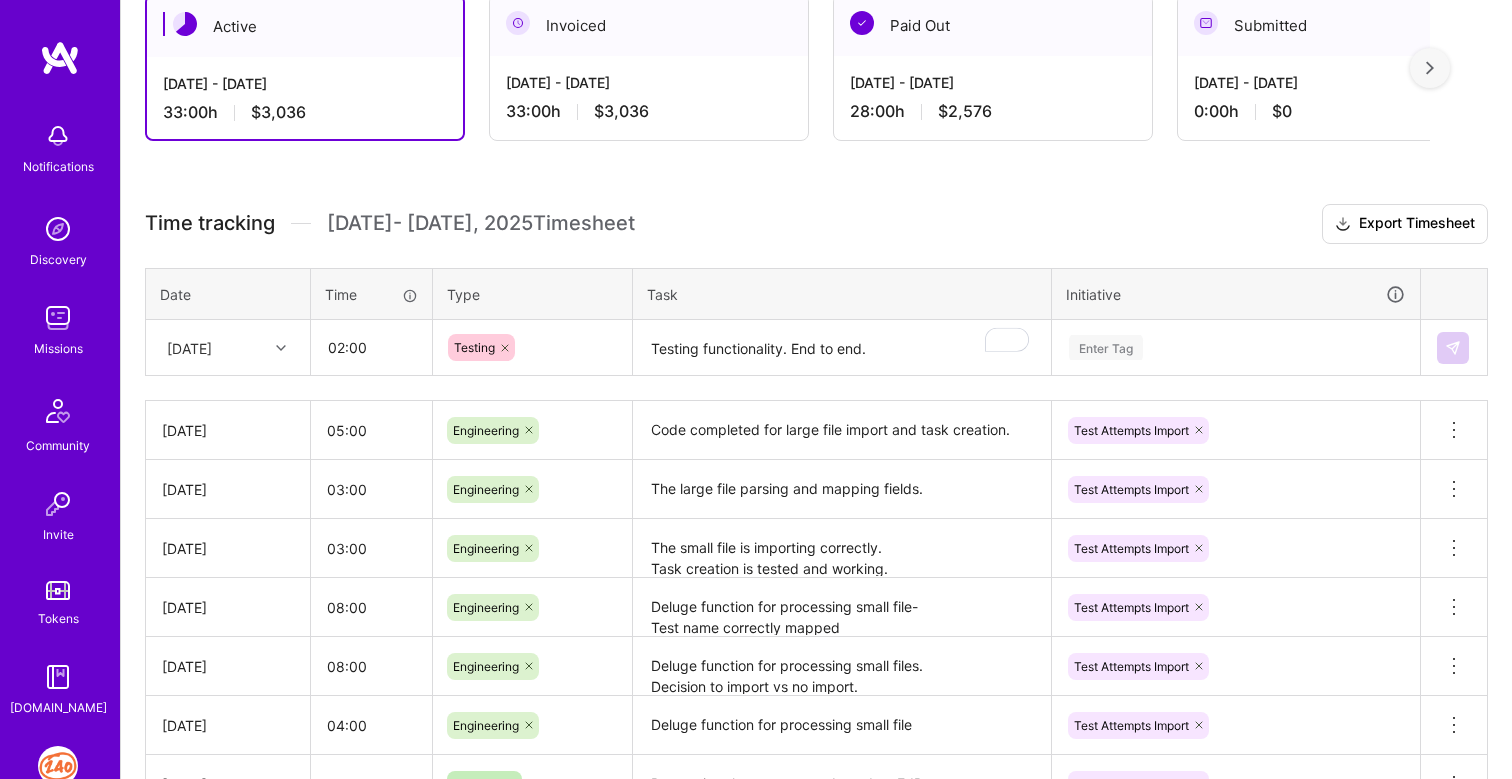 click on "Enter Tag" at bounding box center [1106, 347] 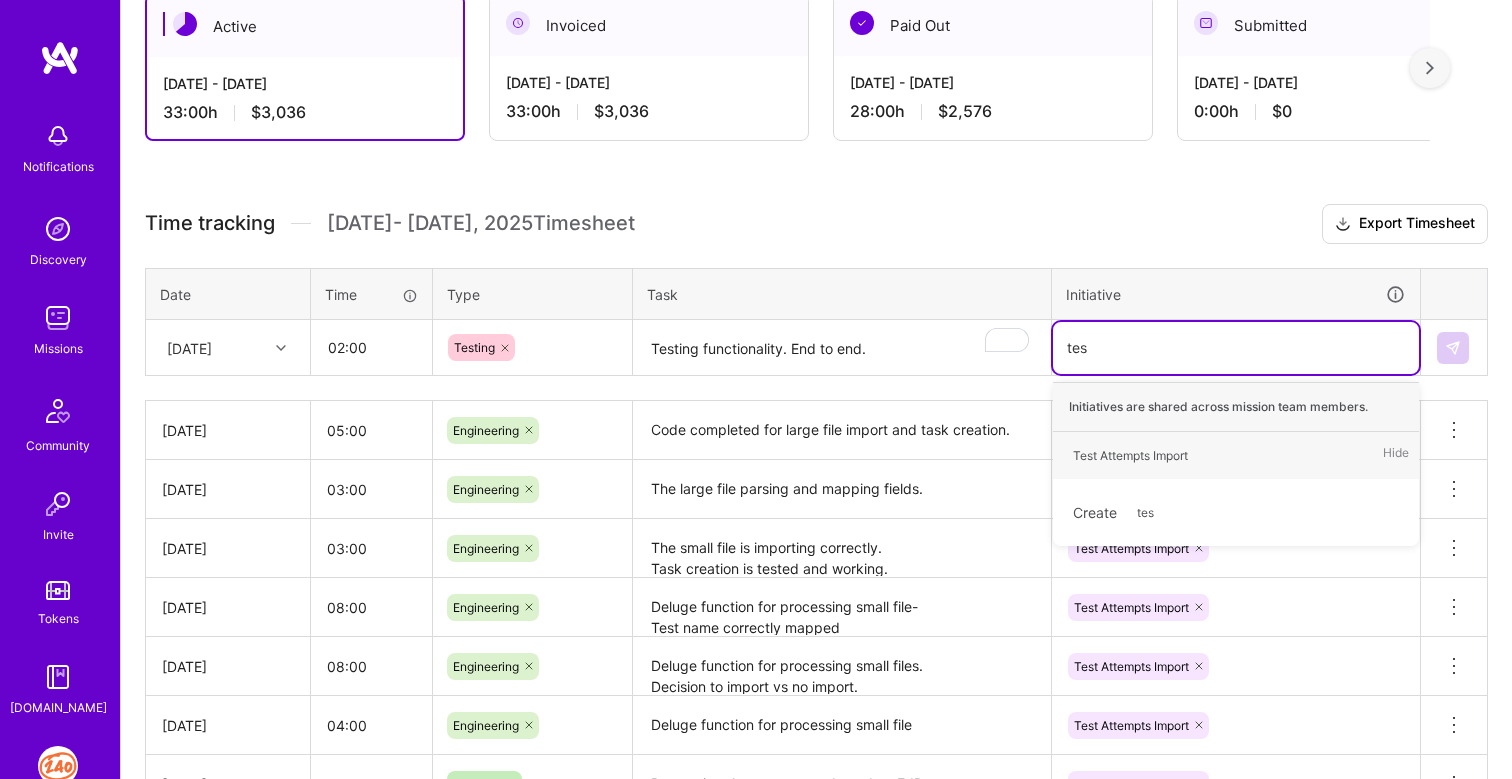 type on "test" 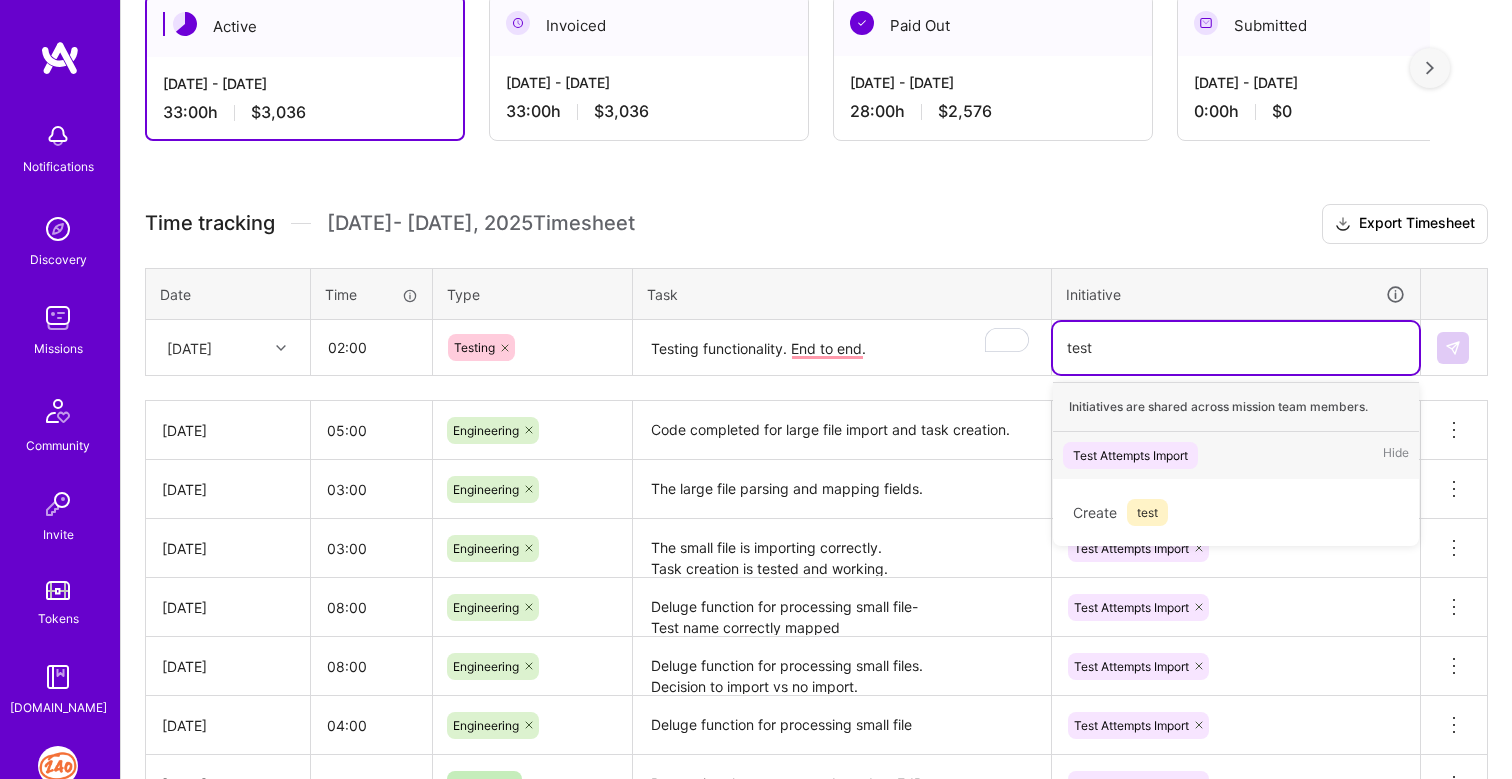 click on "Test Attempts Import" at bounding box center (1130, 455) 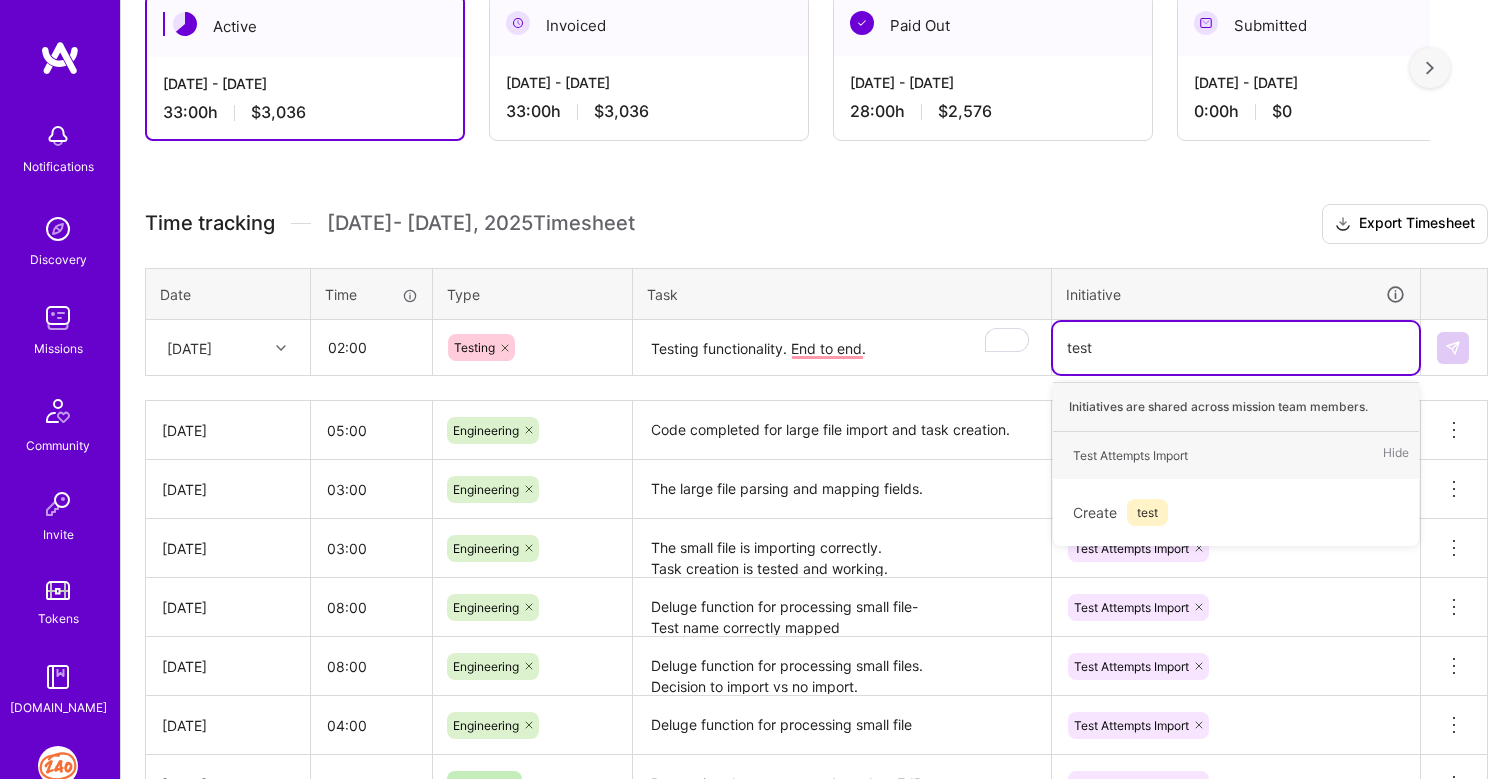 type 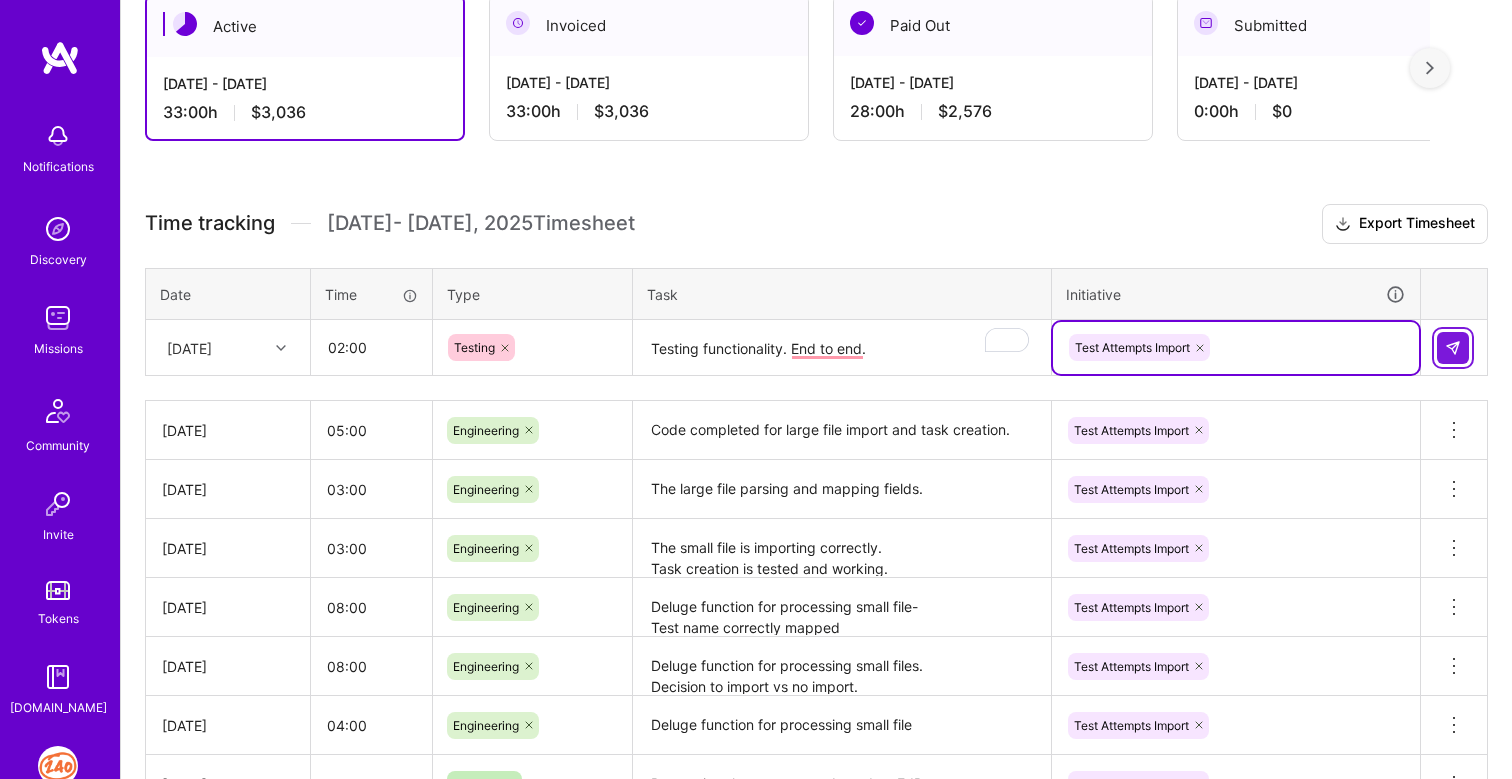 click at bounding box center [1453, 348] 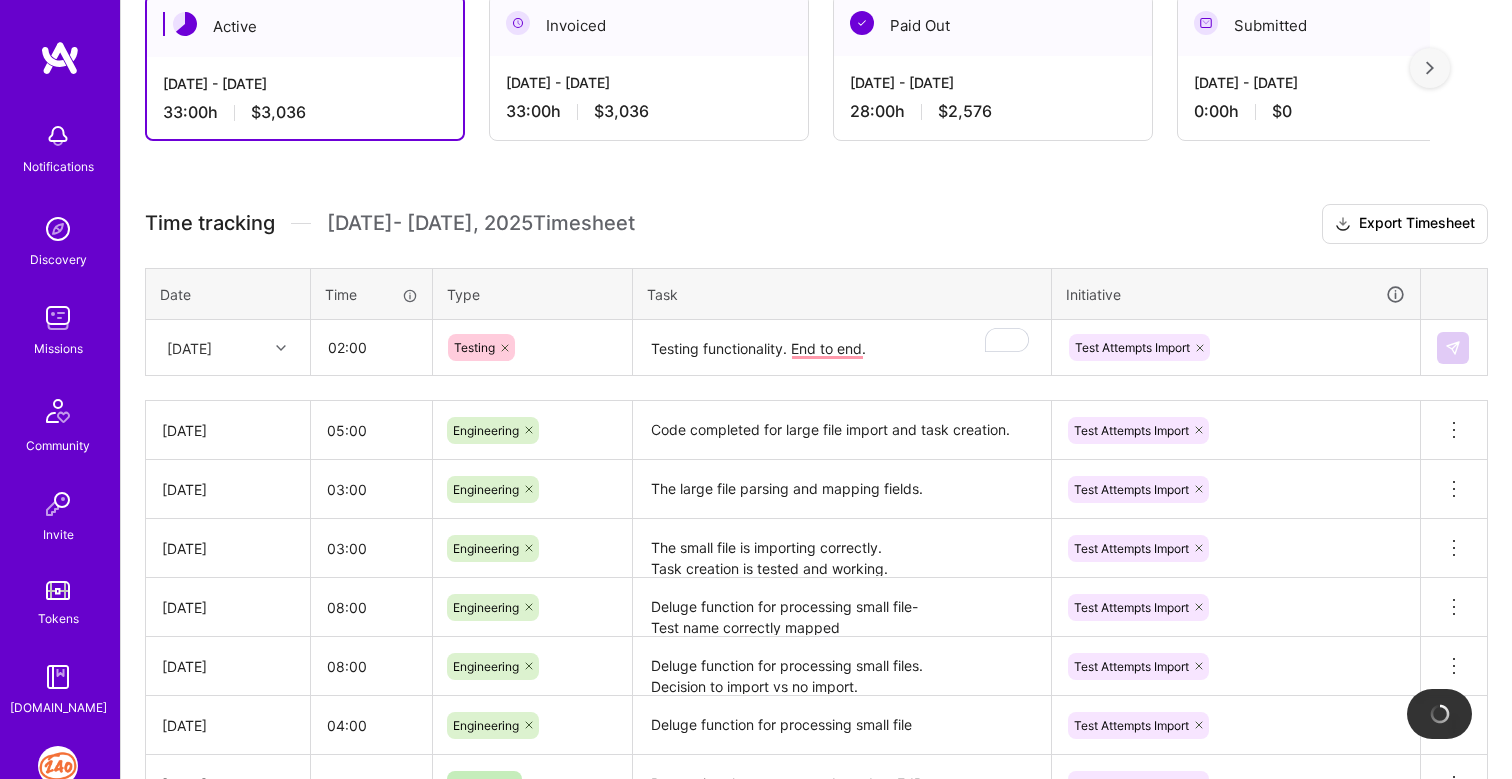 type 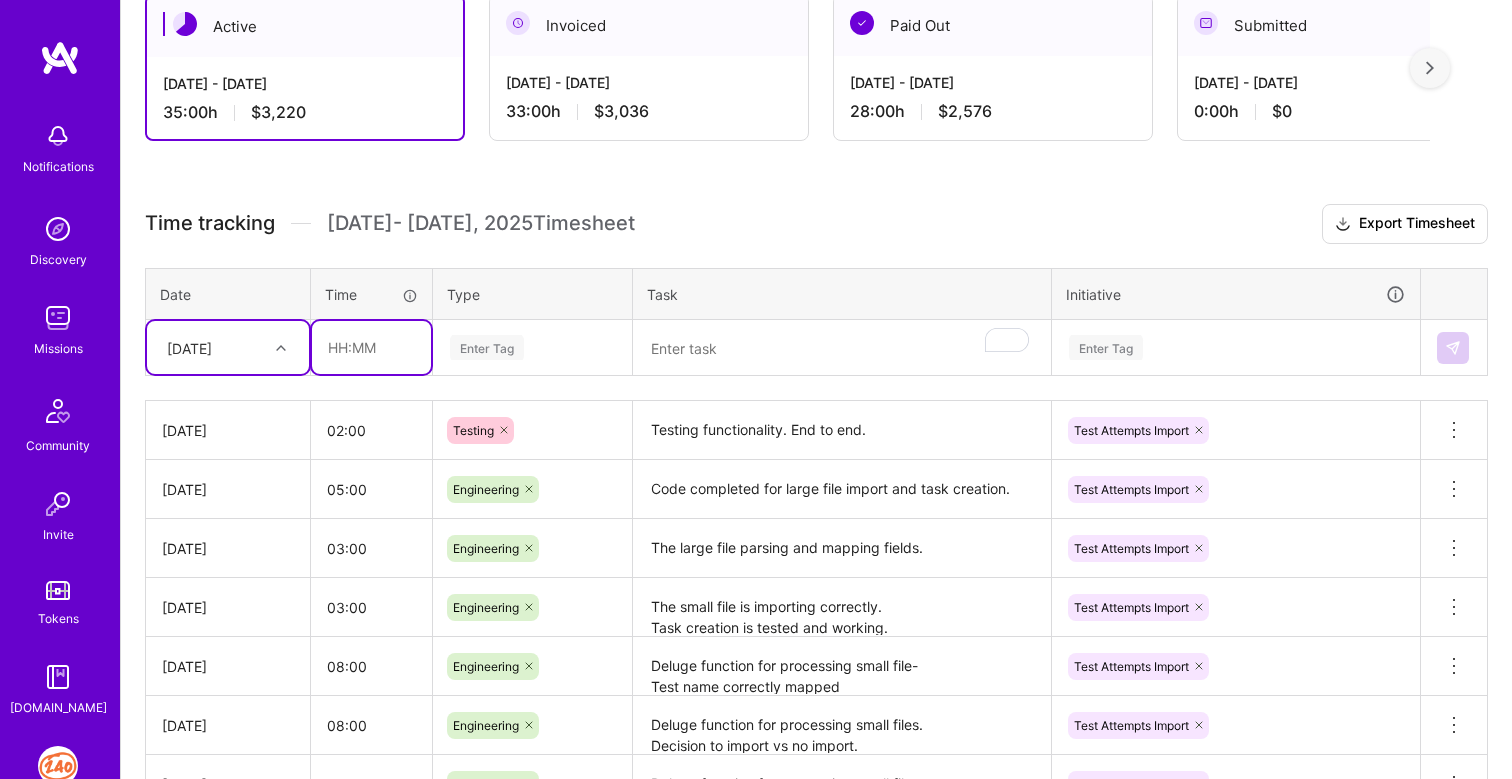 click at bounding box center [371, 347] 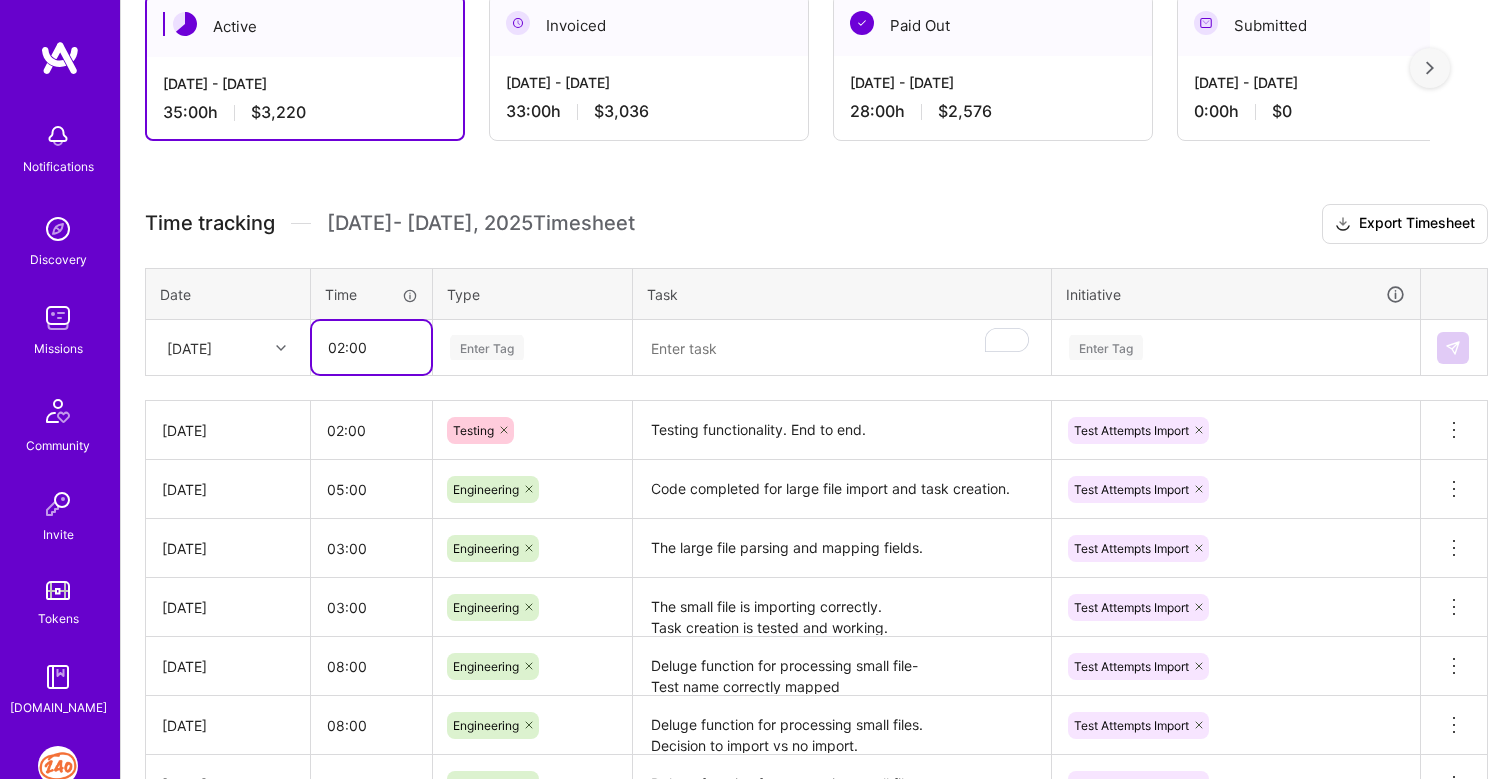 type on "02:00" 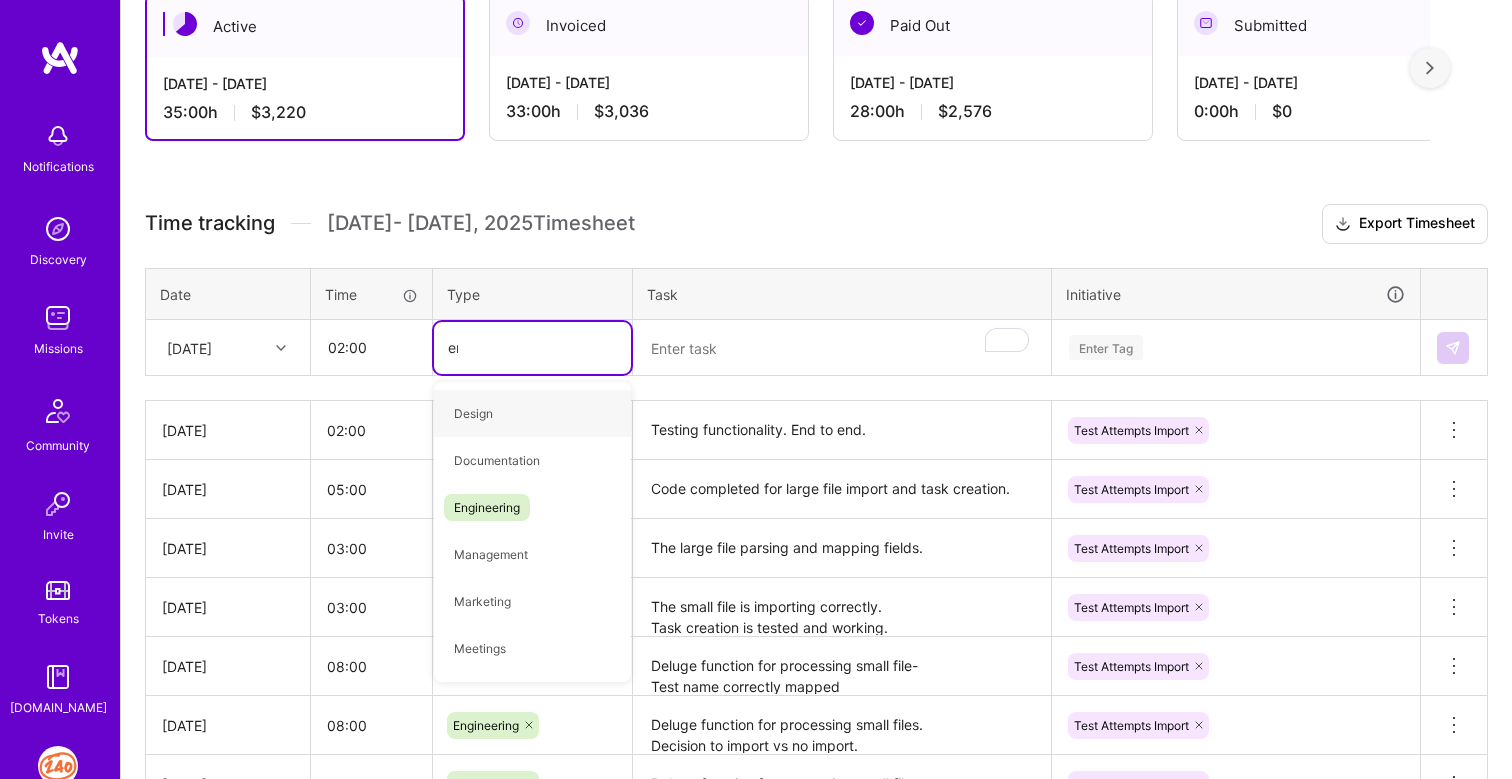 type on "eng" 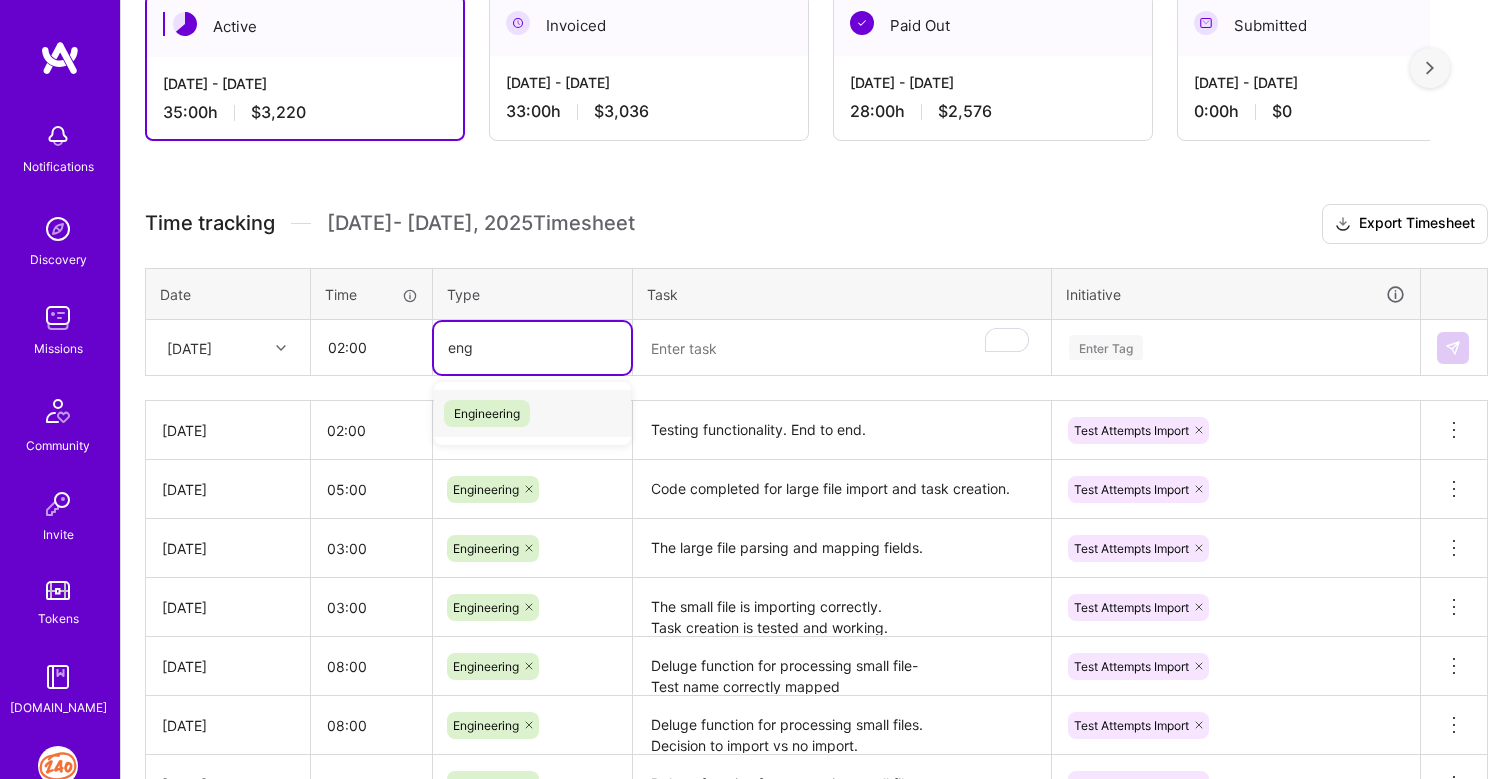 click on "Engineering" at bounding box center (487, 413) 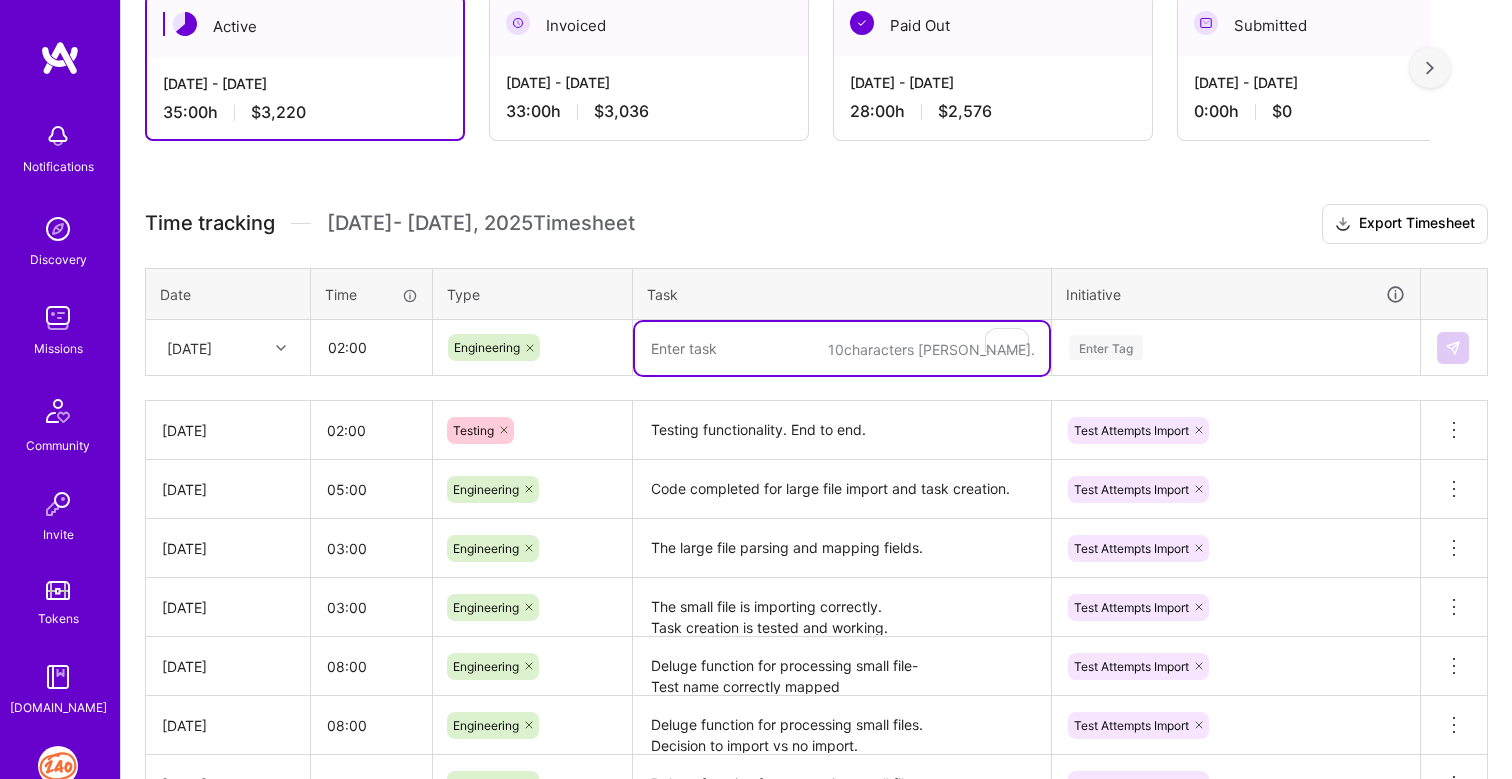 click at bounding box center [842, 348] 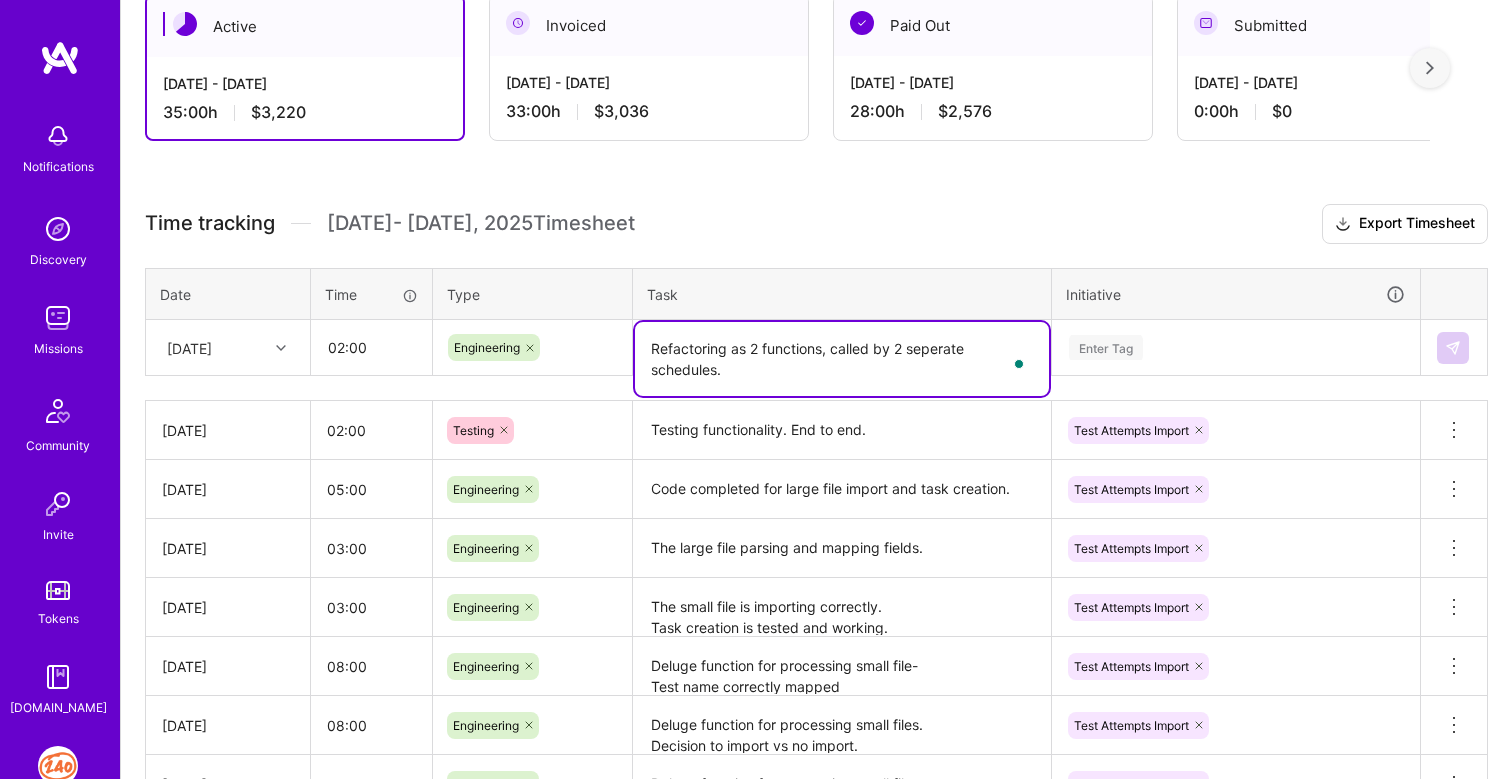 type on "Refactoring as 2 functions, called by 2 seperate schedules." 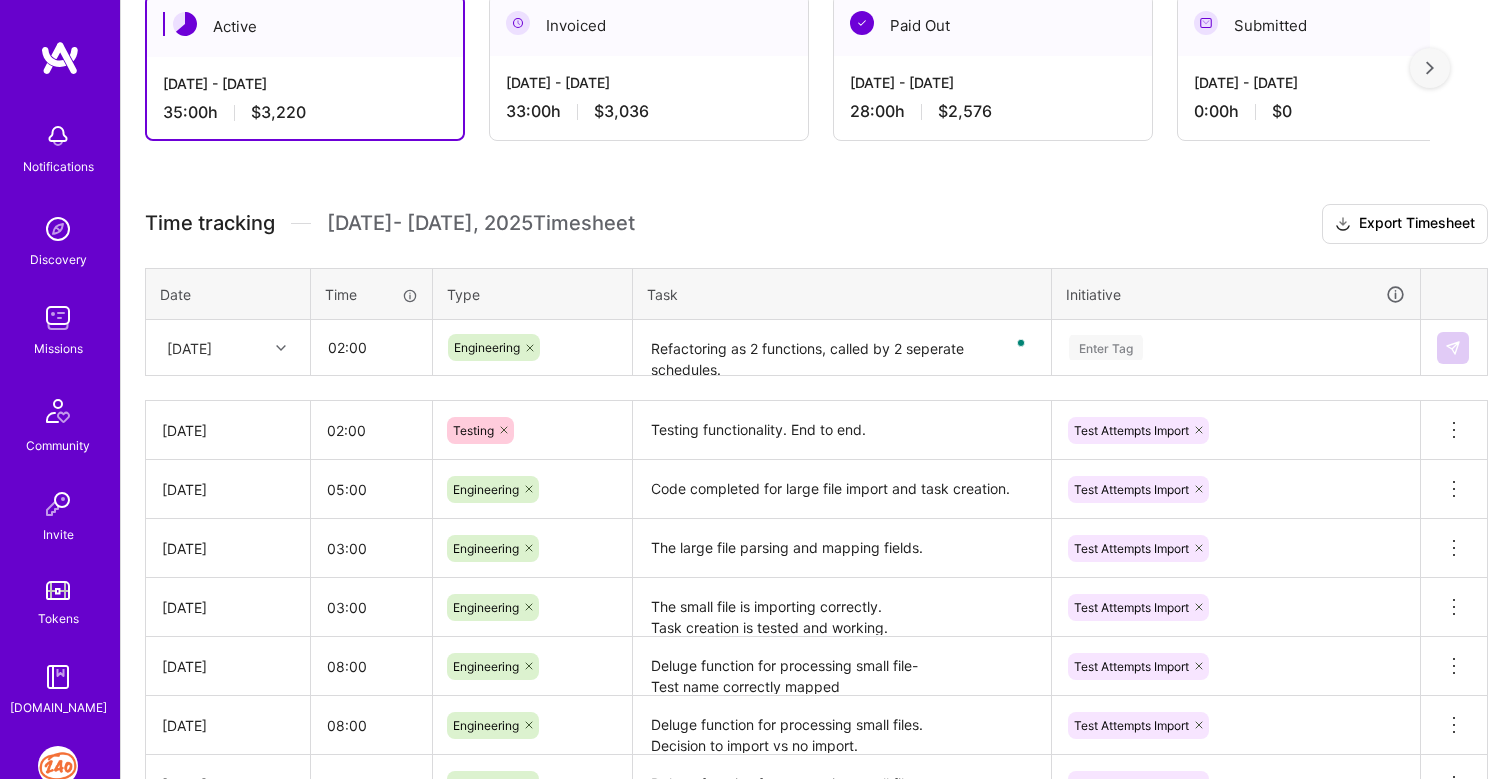 click on "Enter Tag" at bounding box center [1106, 347] 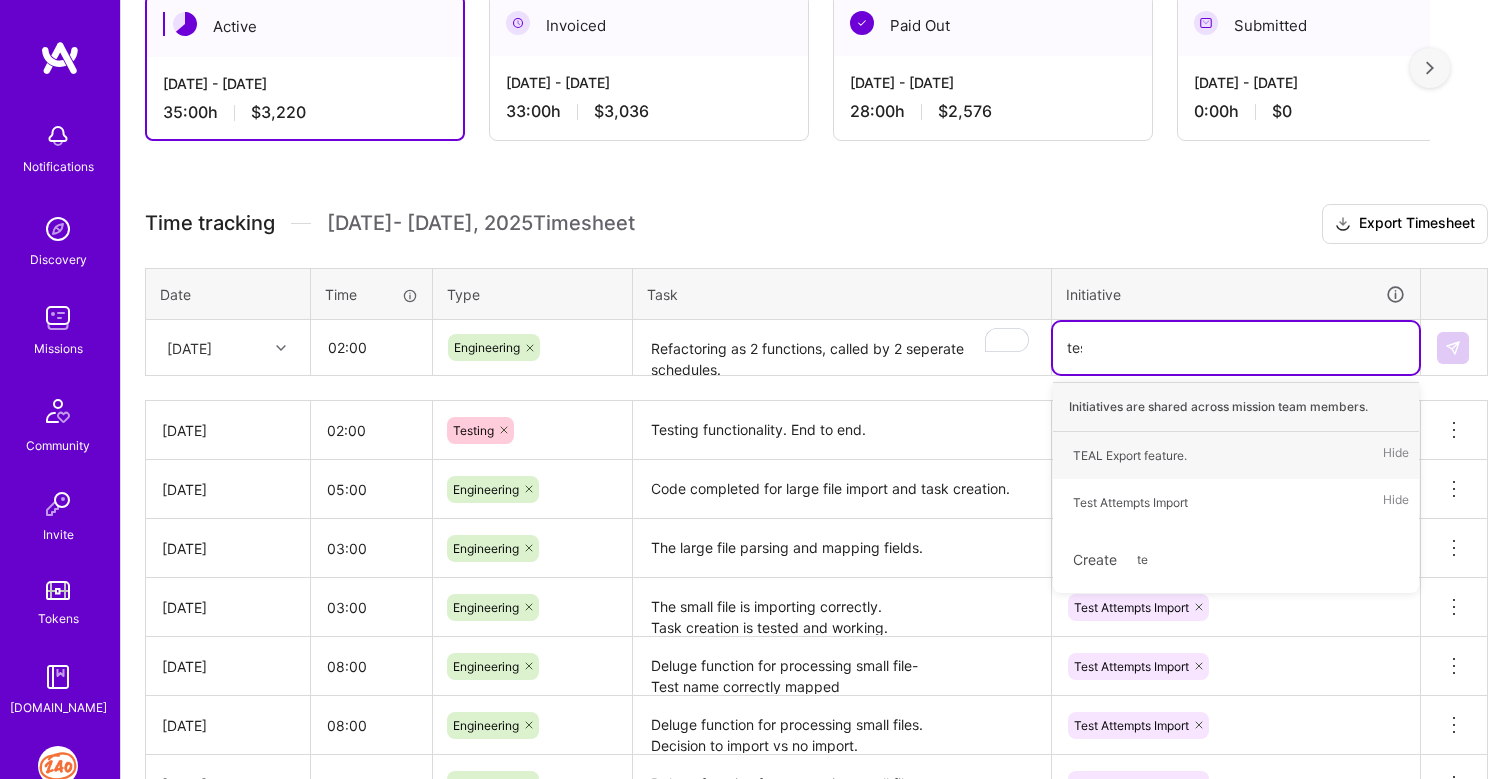 type on "test" 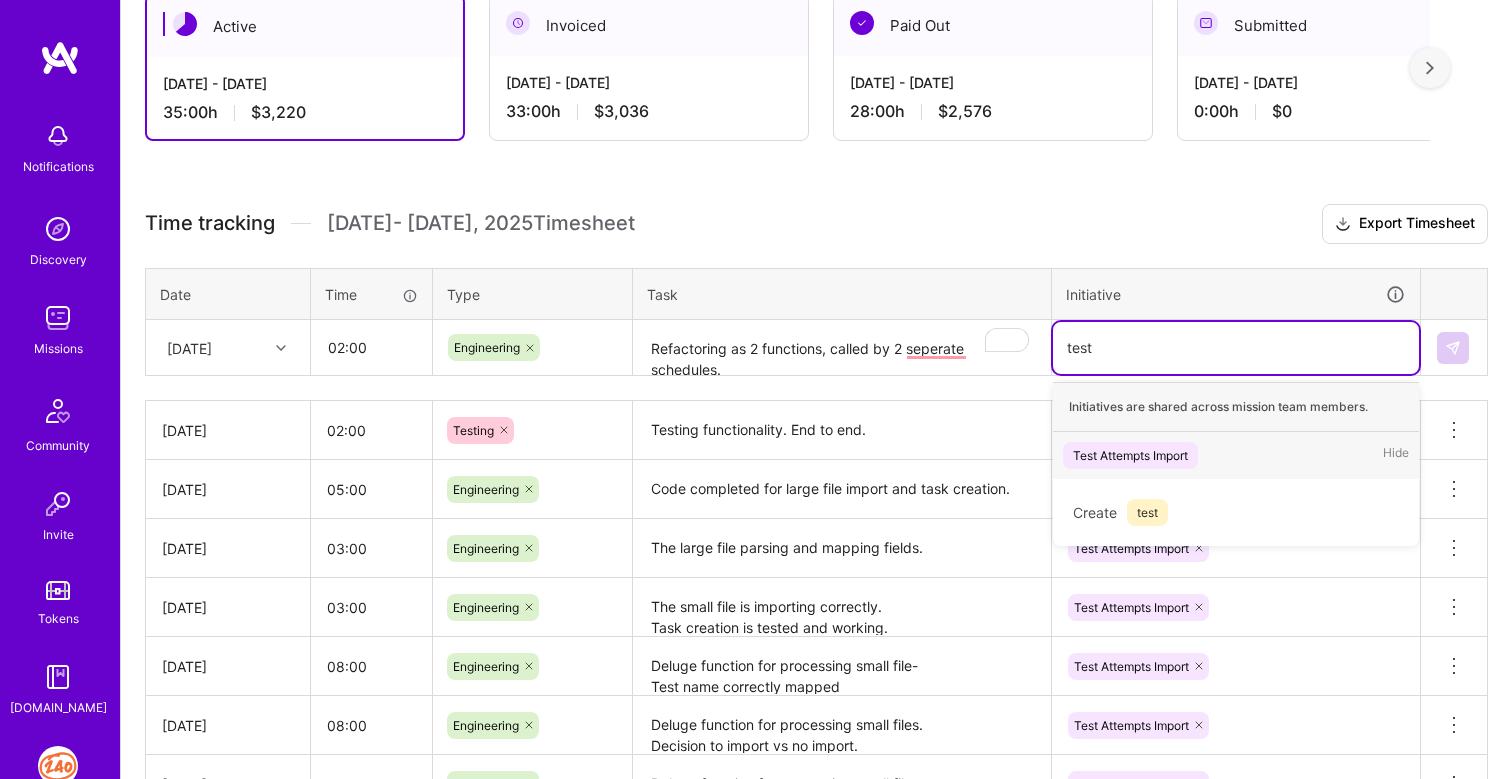 click on "Test Attempts Import" at bounding box center (1130, 455) 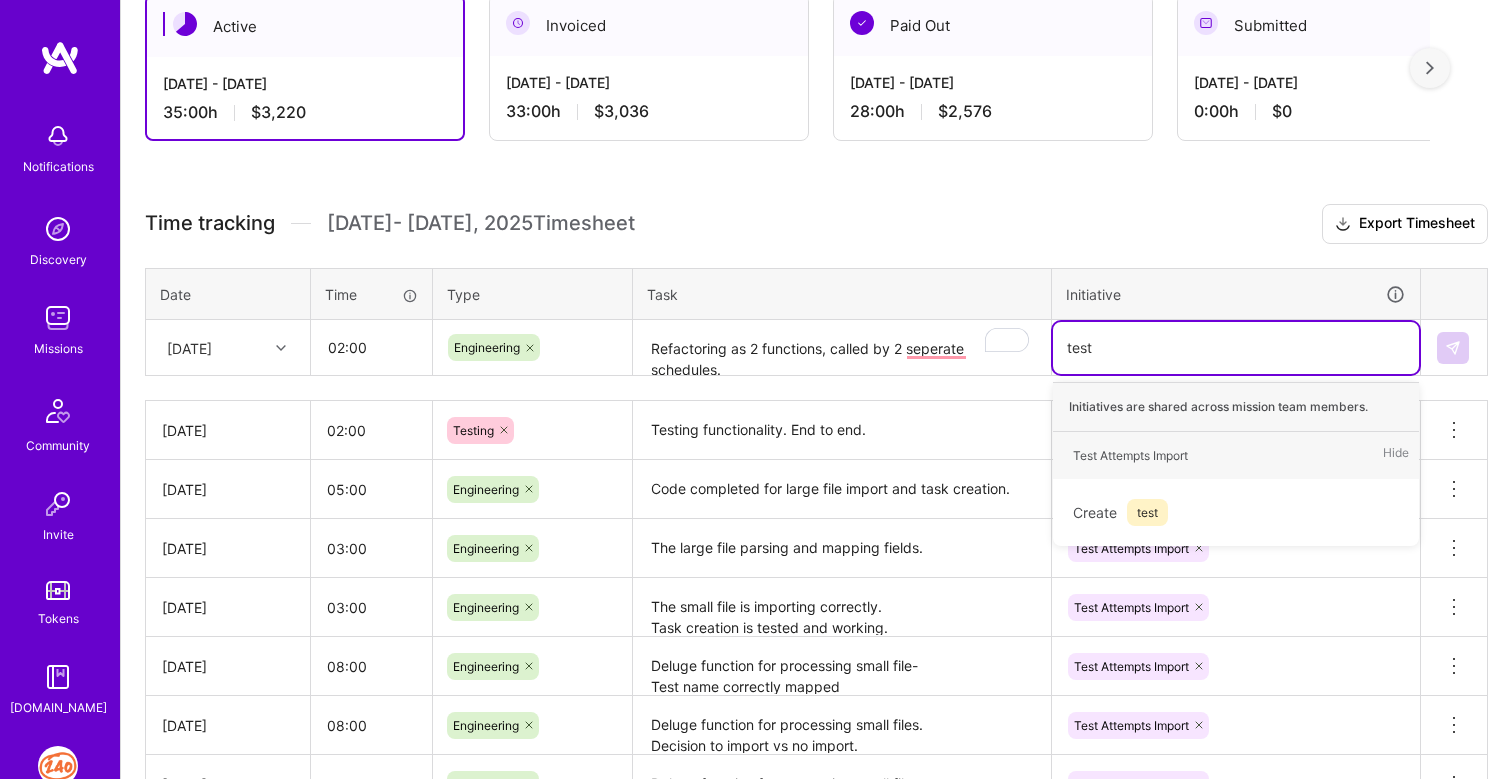 type 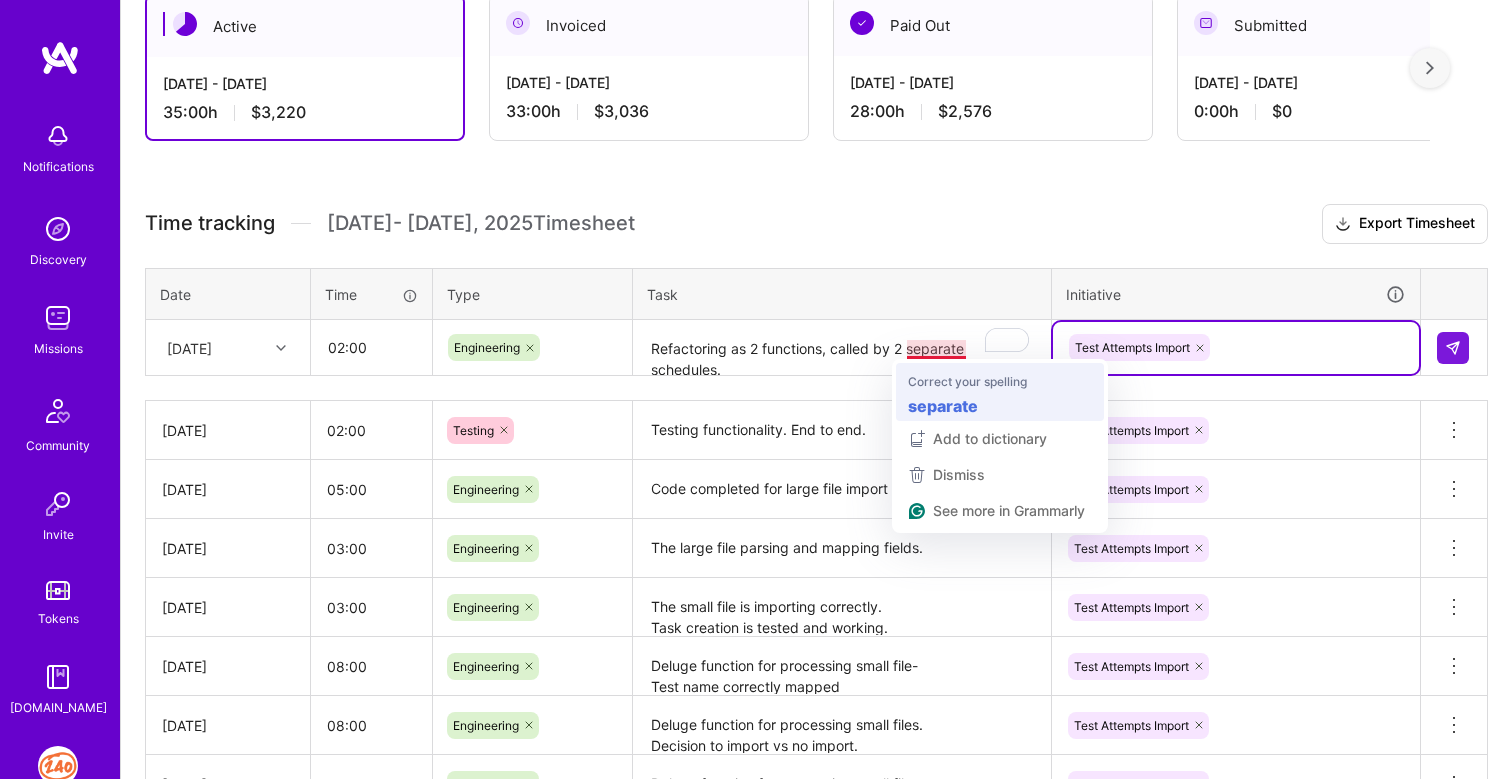 scroll, scrollTop: 0, scrollLeft: 0, axis: both 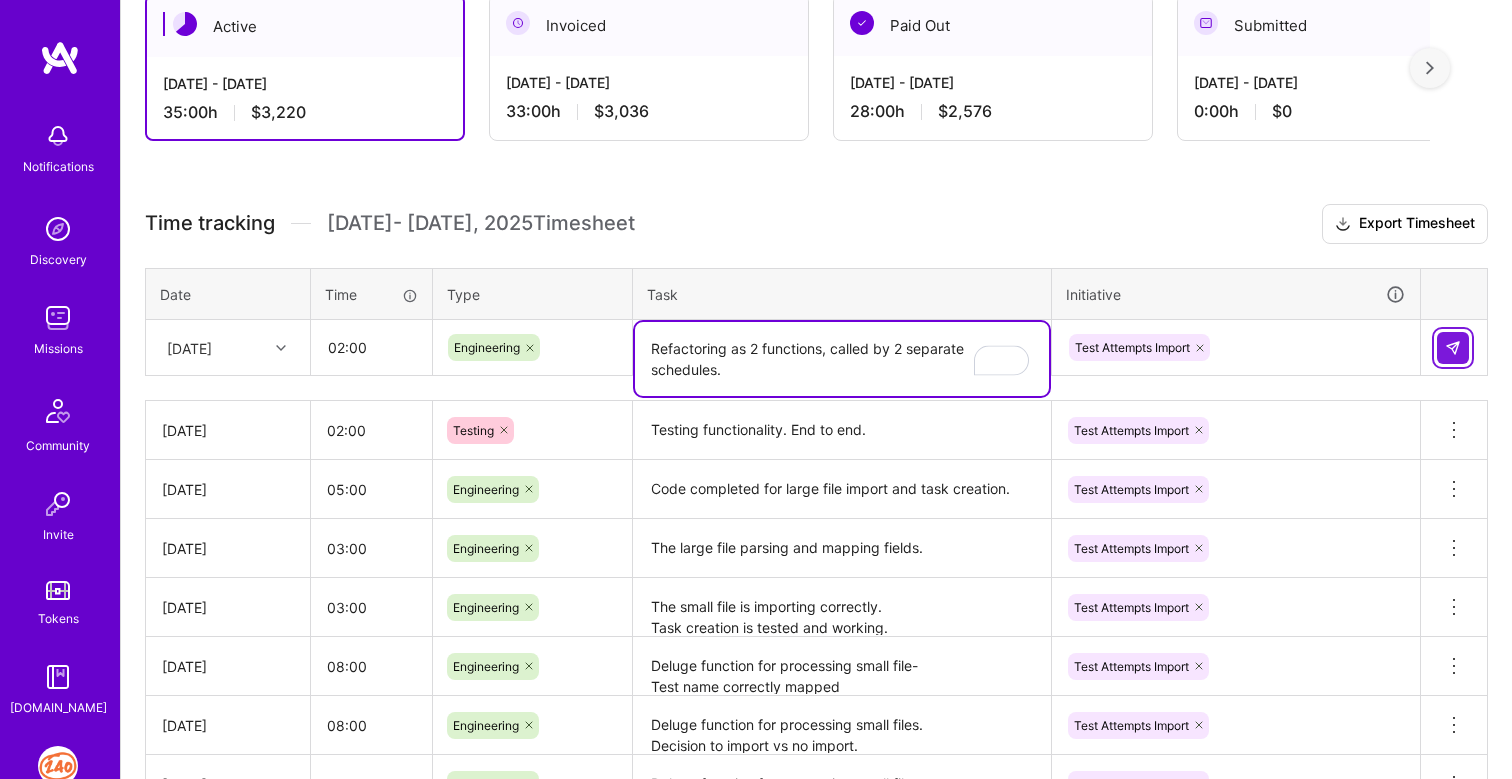type on "Refactoring as 2 functions, called by 2 separate schedules." 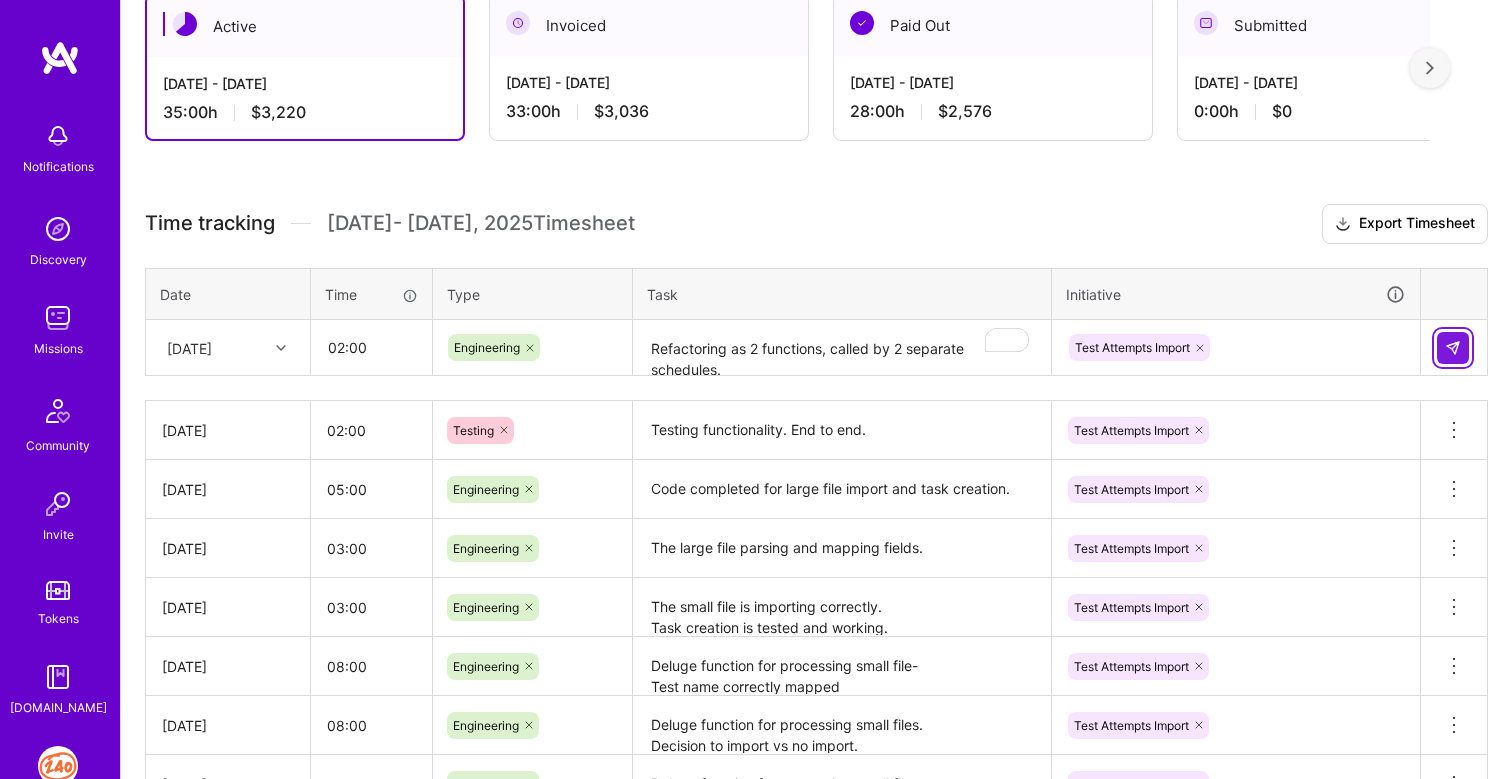 click at bounding box center (1453, 348) 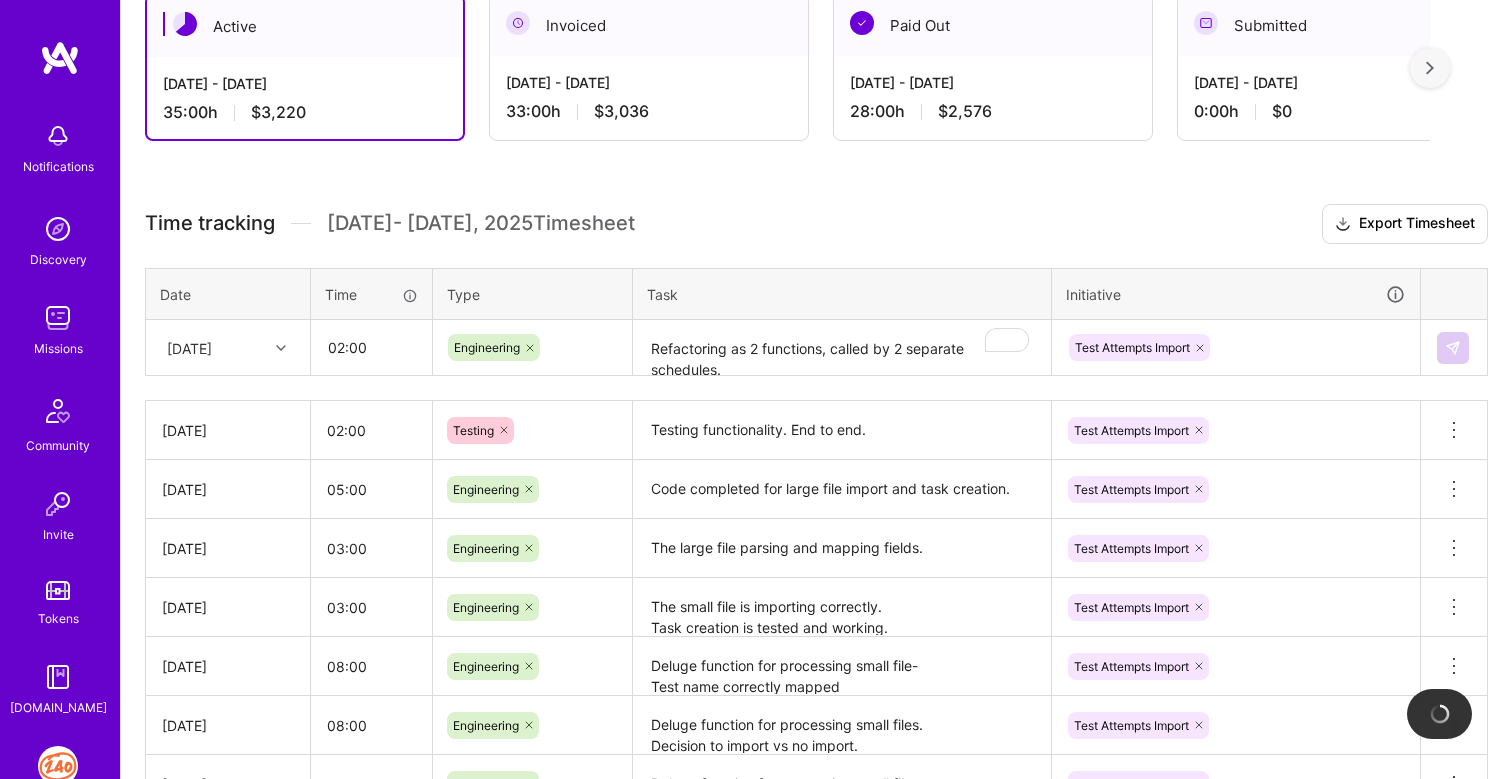 type 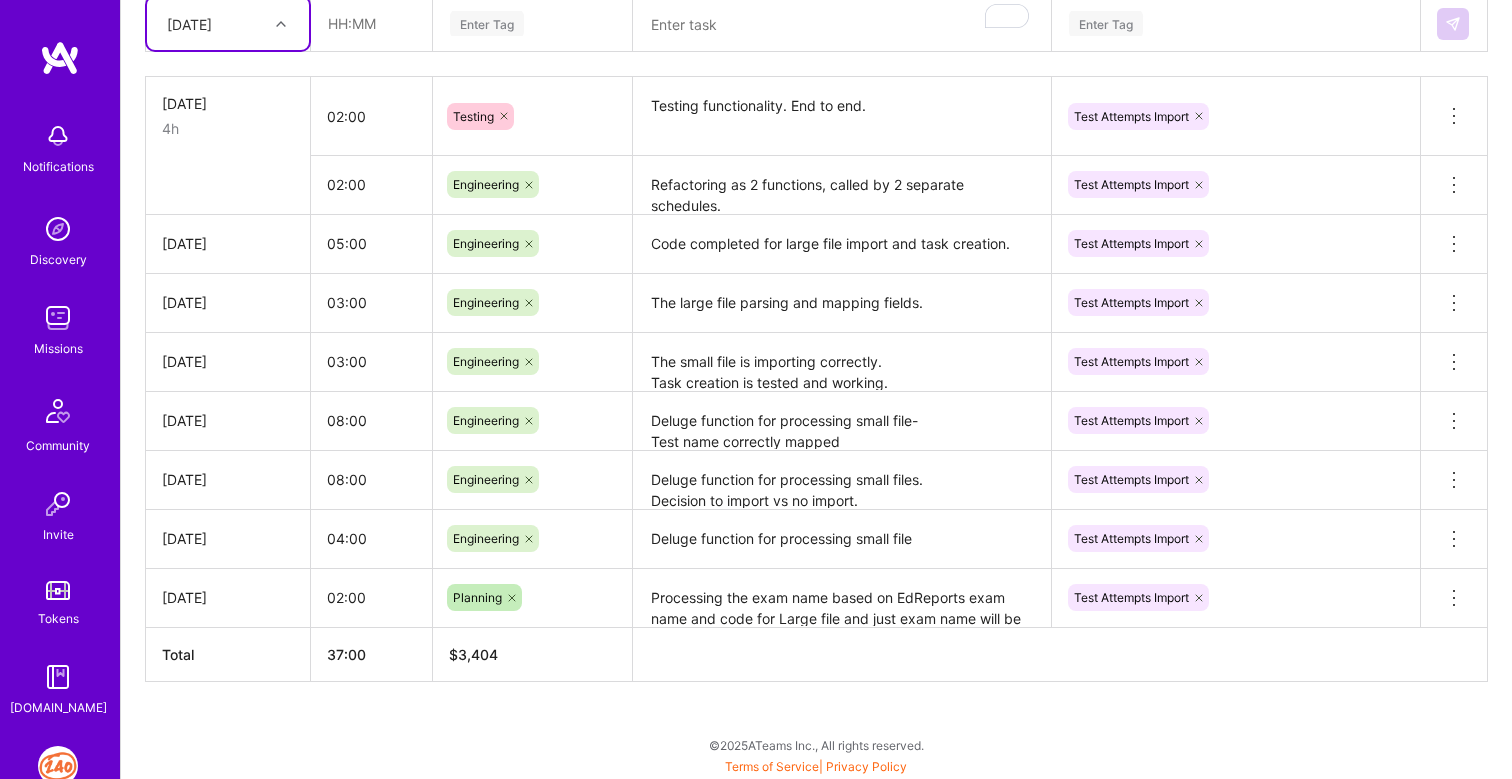 scroll, scrollTop: 0, scrollLeft: 0, axis: both 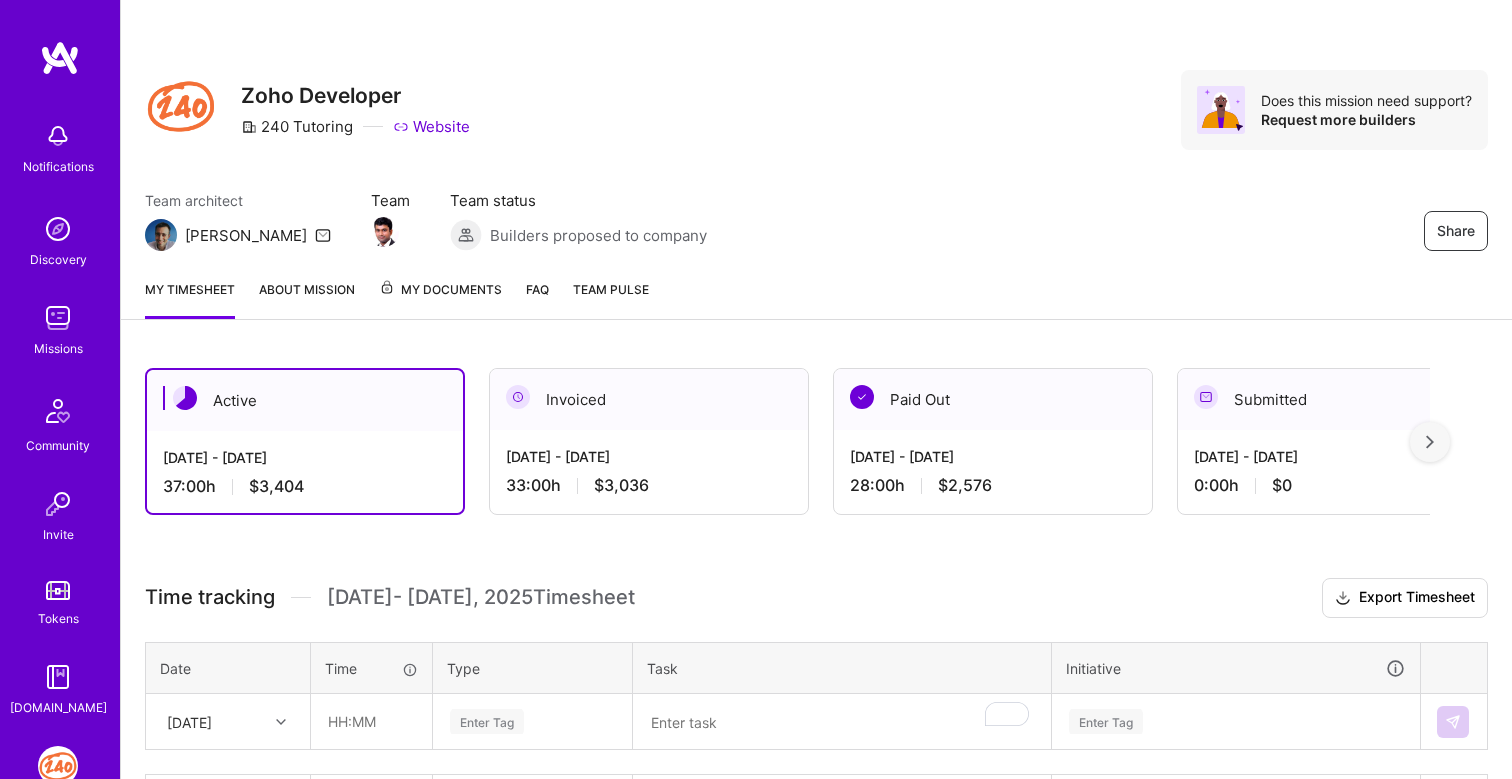 click on "Paid Out" at bounding box center [993, 399] 